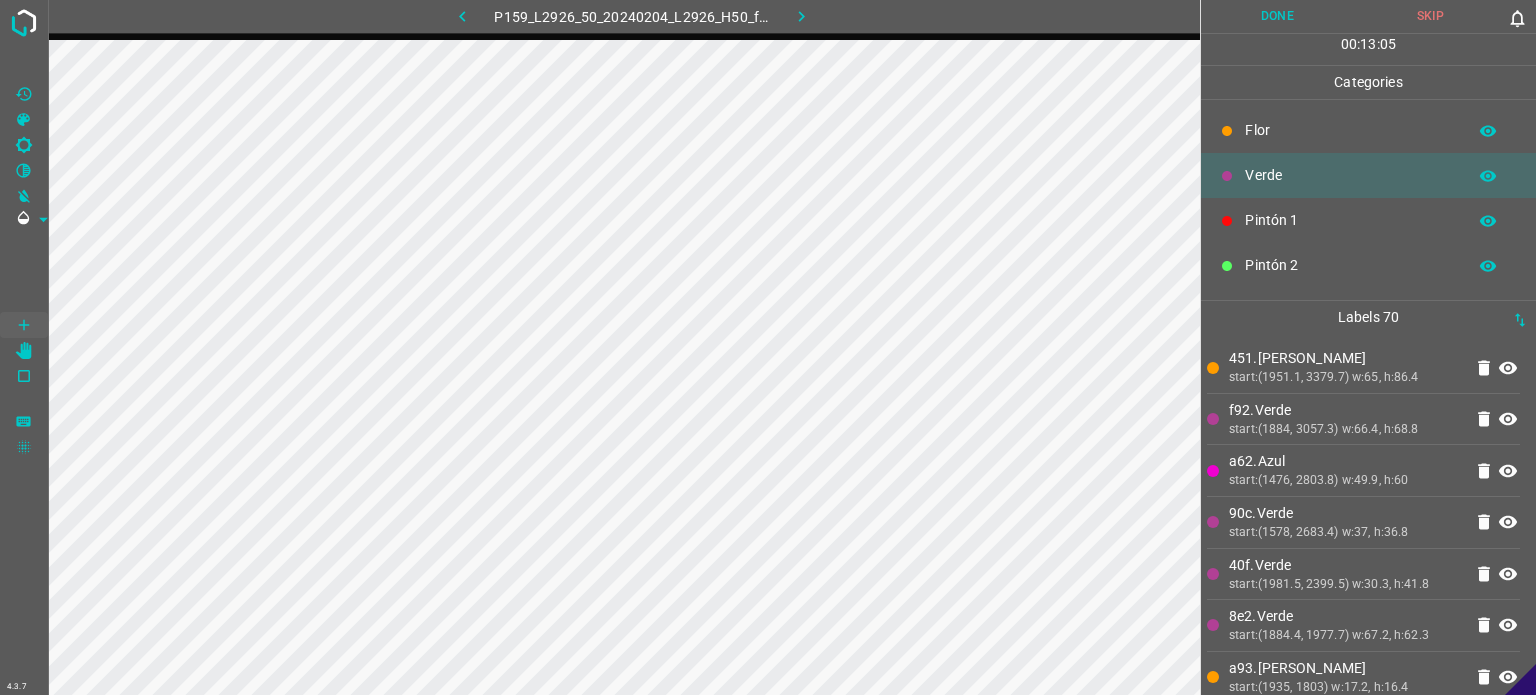 scroll, scrollTop: 0, scrollLeft: 0, axis: both 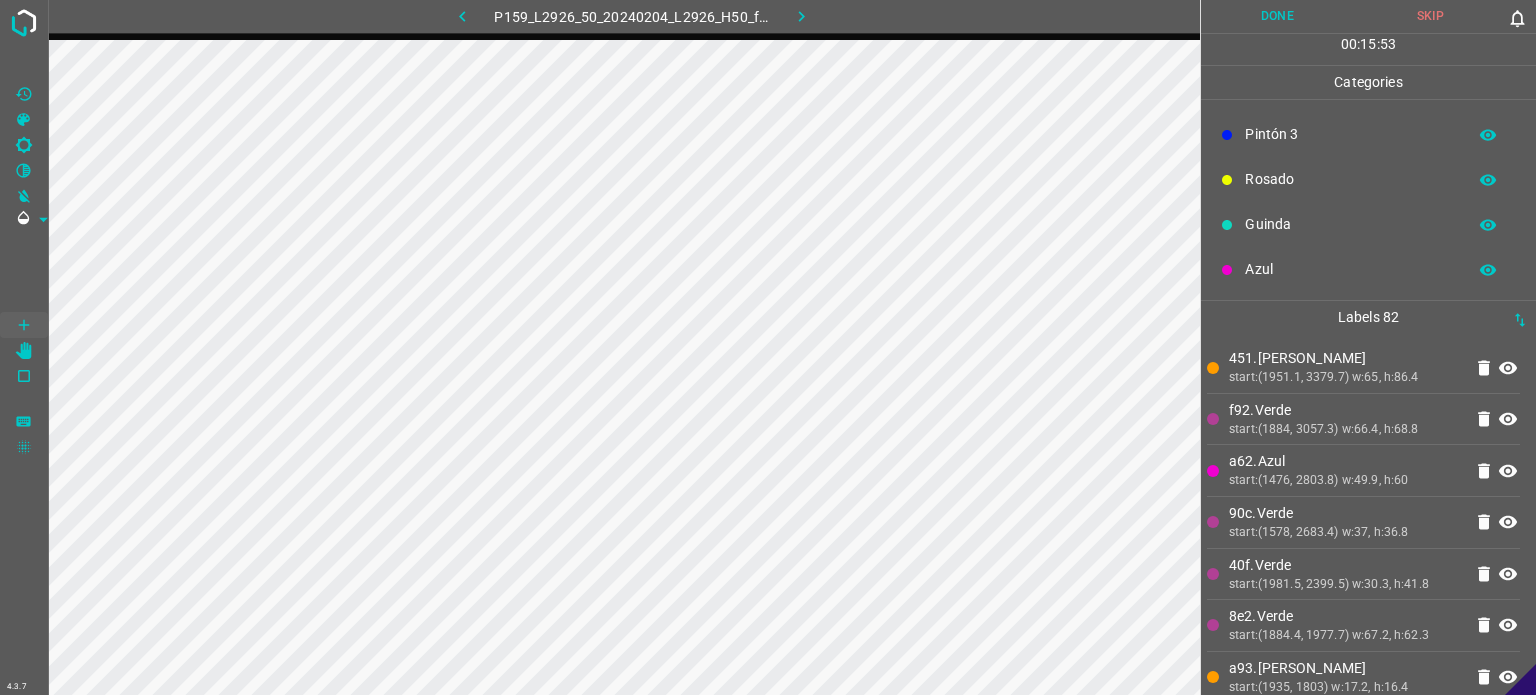 click on "Guinda" at bounding box center [1368, 224] 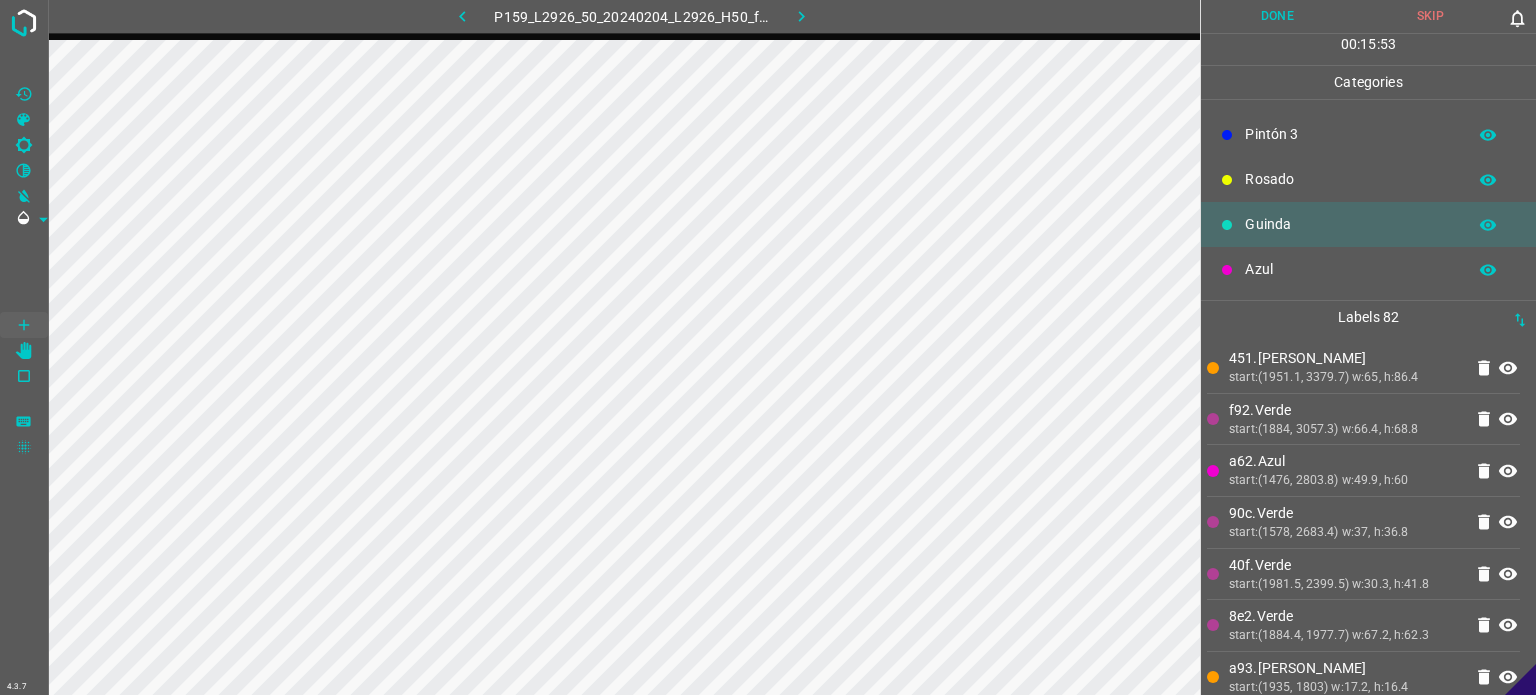 click on "Azul" at bounding box center (1350, 269) 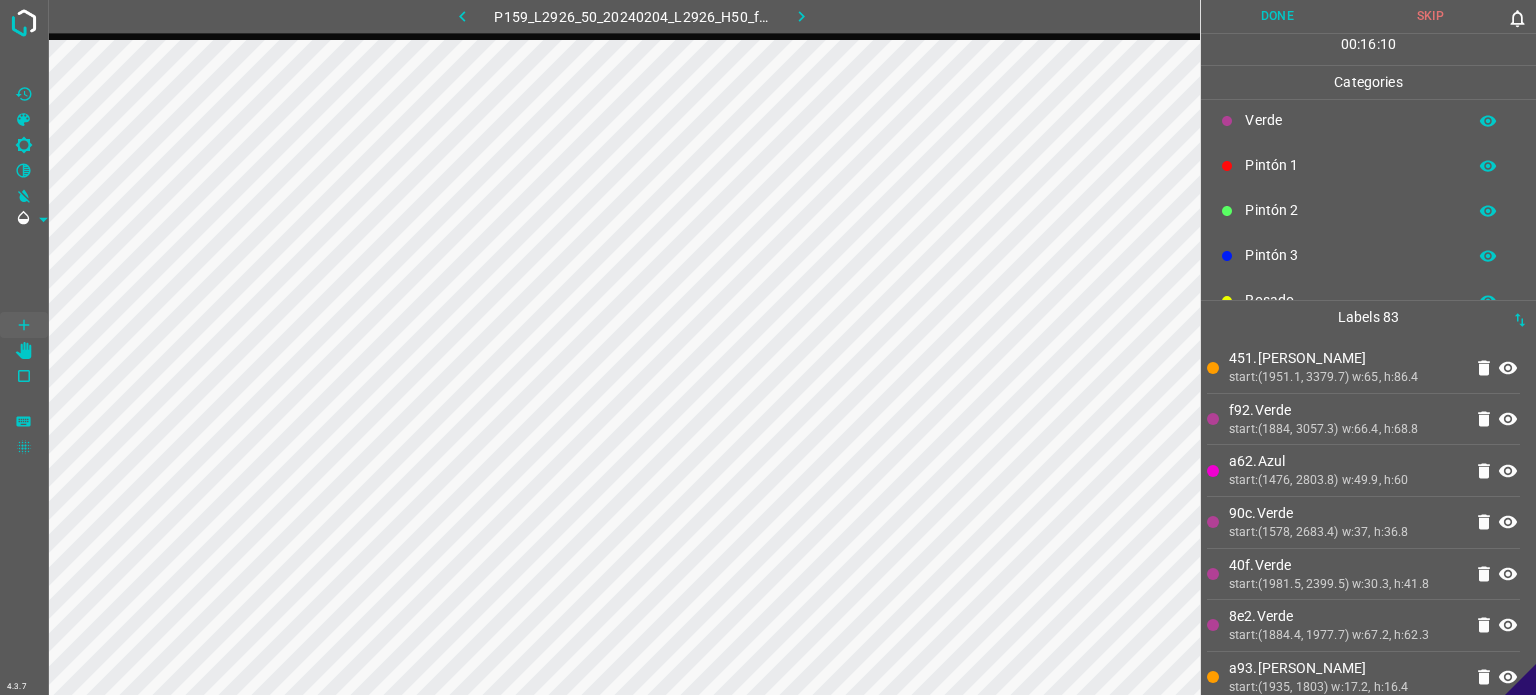 scroll, scrollTop: 0, scrollLeft: 0, axis: both 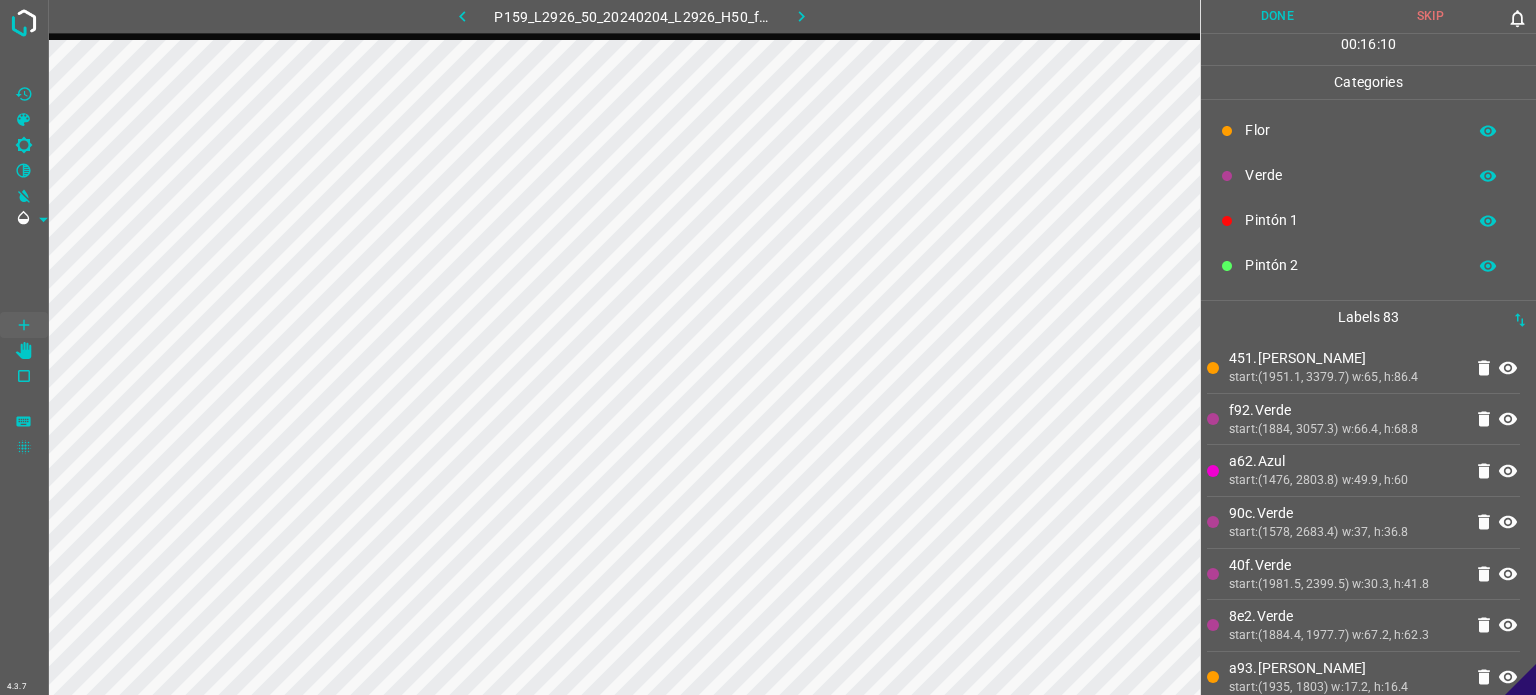 click on "Flor" at bounding box center [1350, 130] 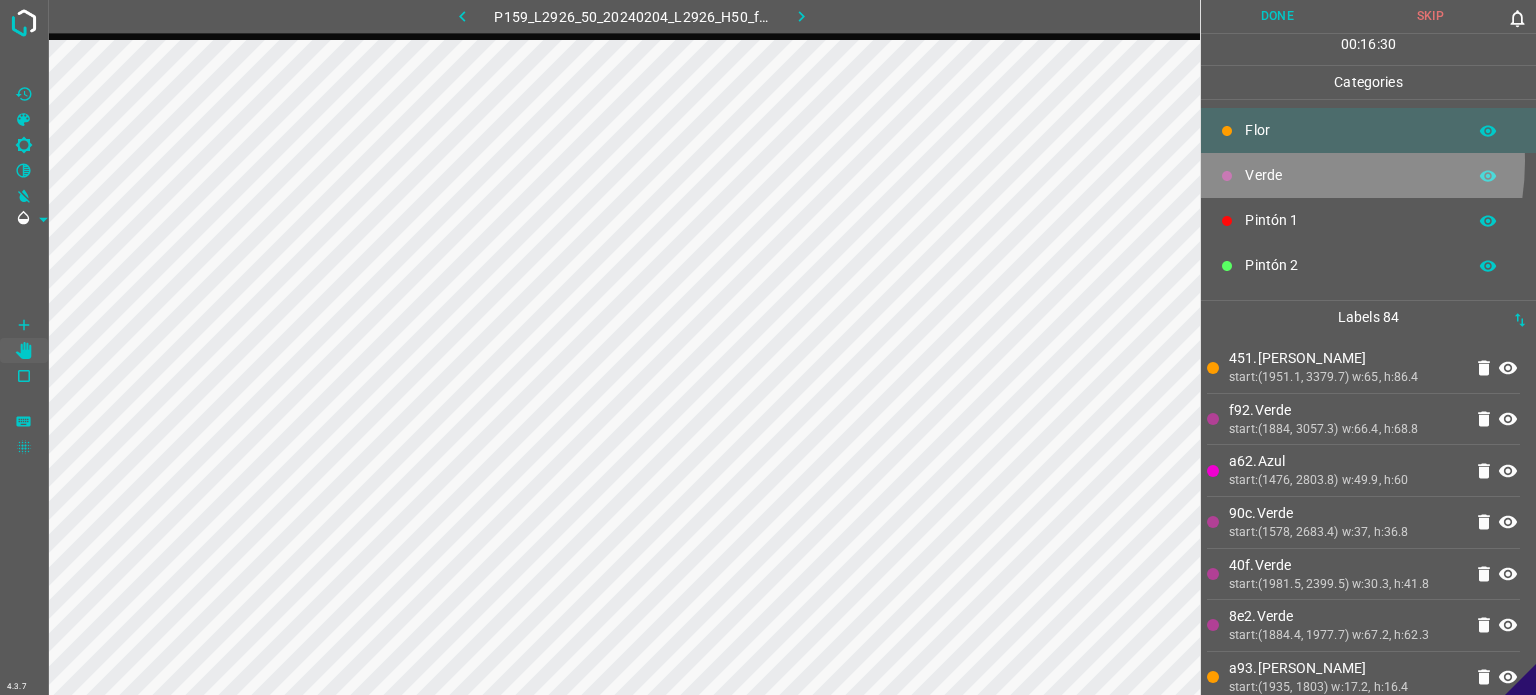 click on "Verde" at bounding box center [1368, 175] 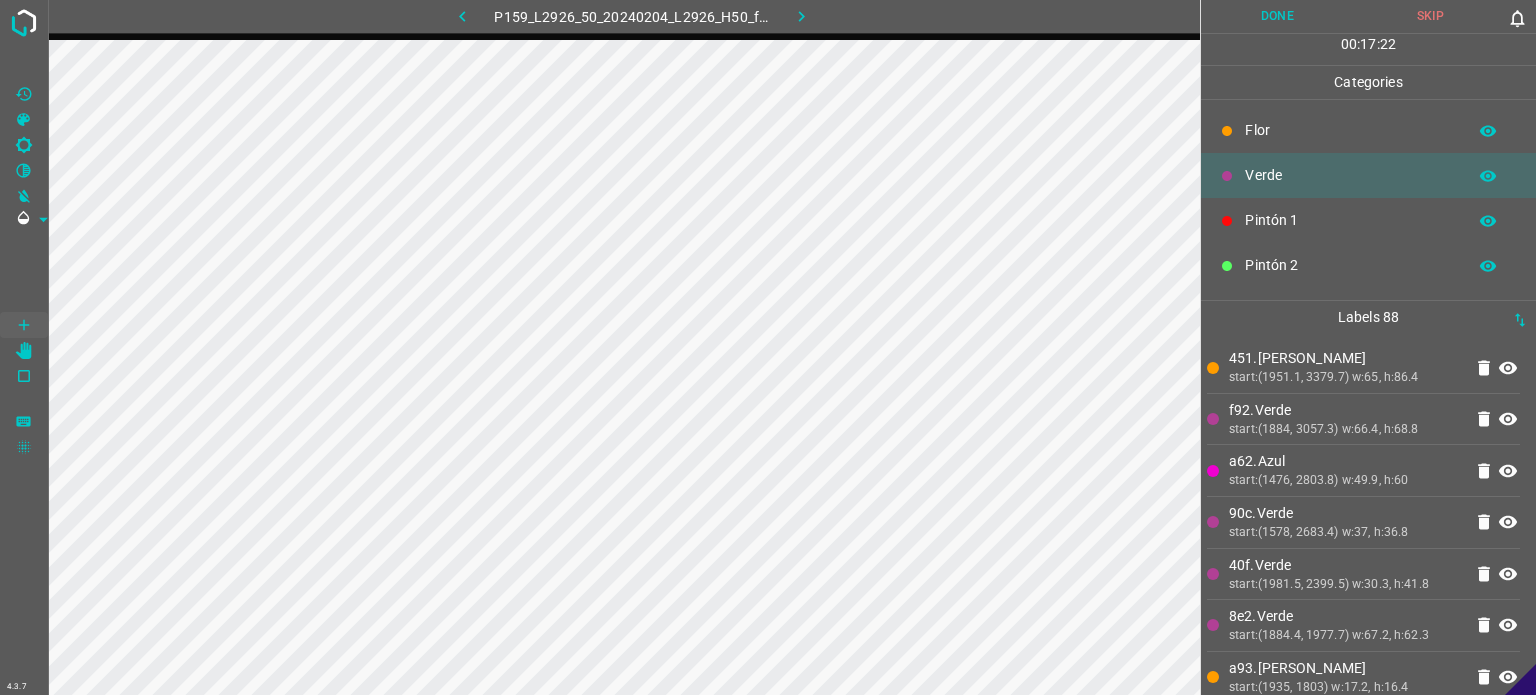click on "Flor" at bounding box center (1368, 130) 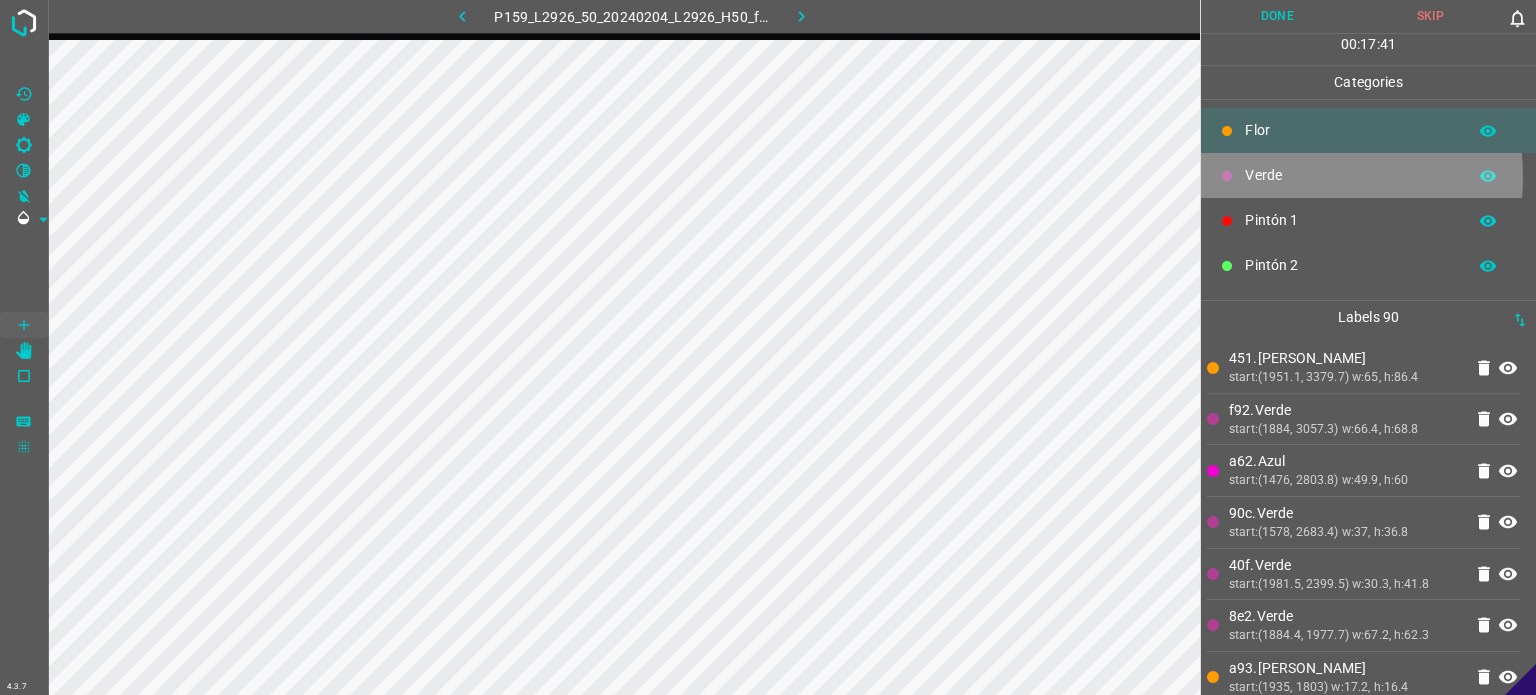 click on "Verde" at bounding box center (1350, 175) 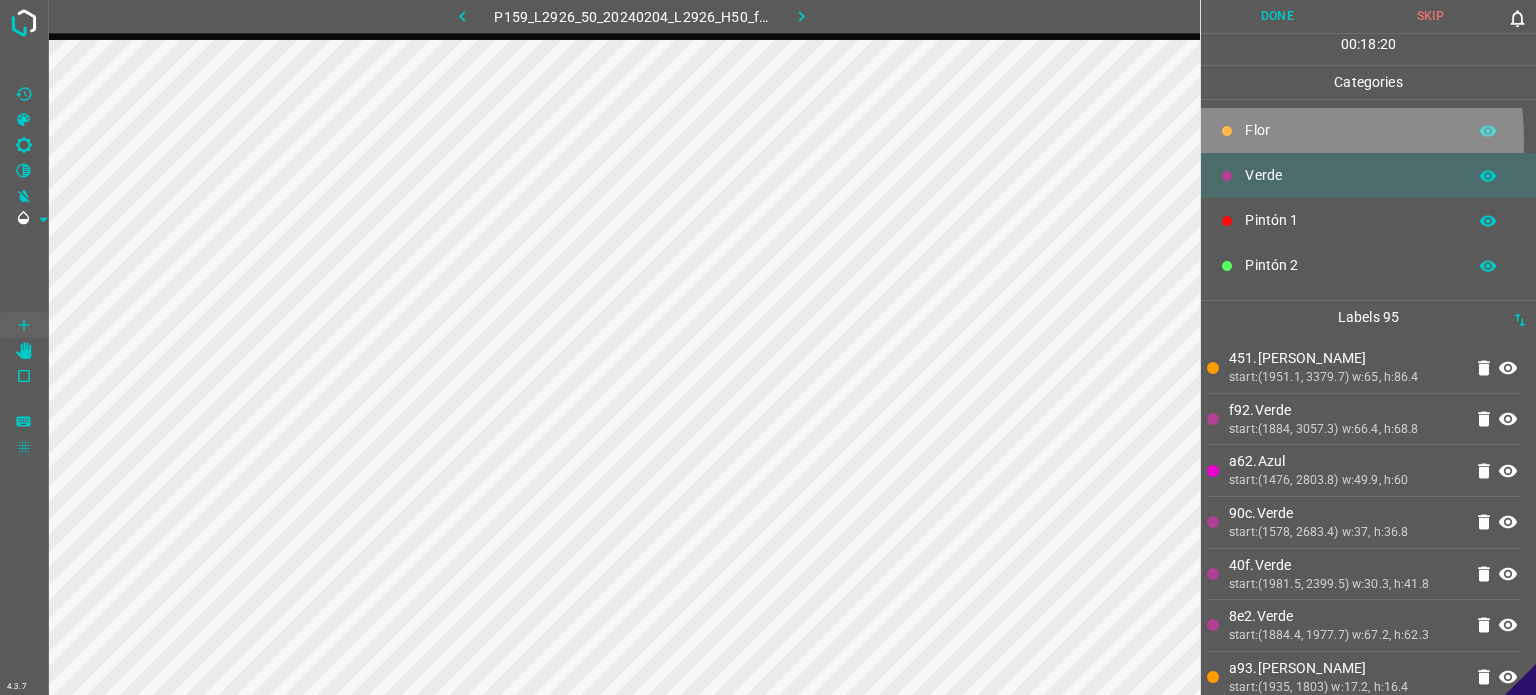 click on "Flor" at bounding box center [1350, 130] 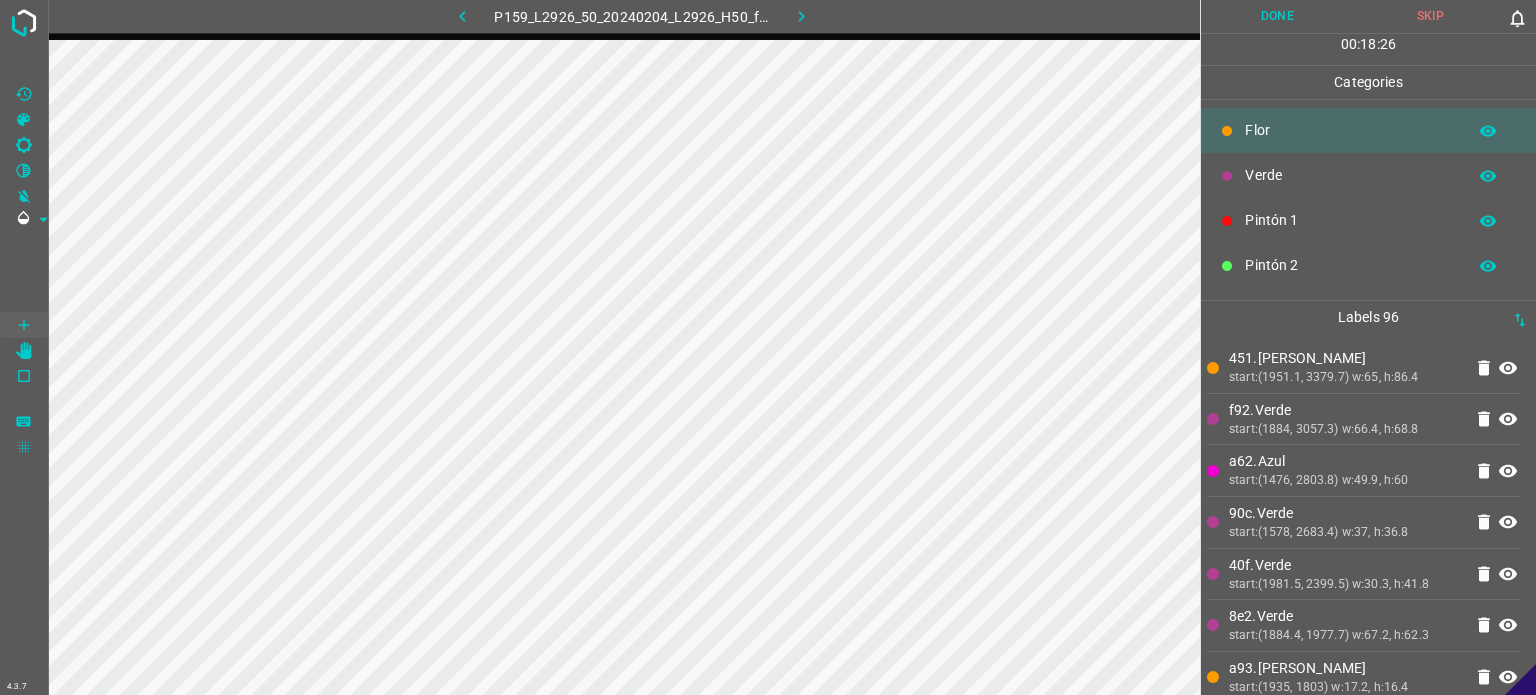 drag, startPoint x: 1295, startPoint y: 161, endPoint x: 1295, endPoint y: 172, distance: 11 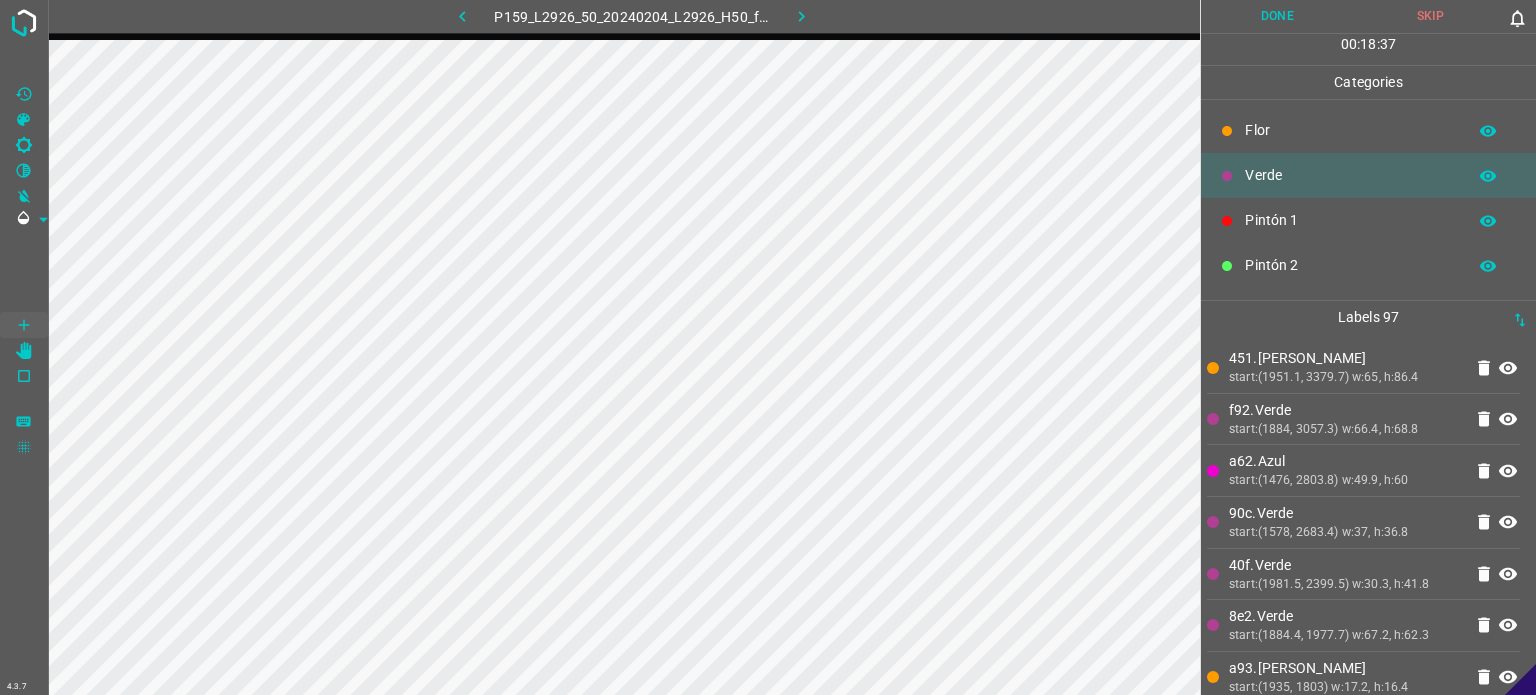 drag, startPoint x: 1275, startPoint y: 121, endPoint x: 1264, endPoint y: 131, distance: 14.866069 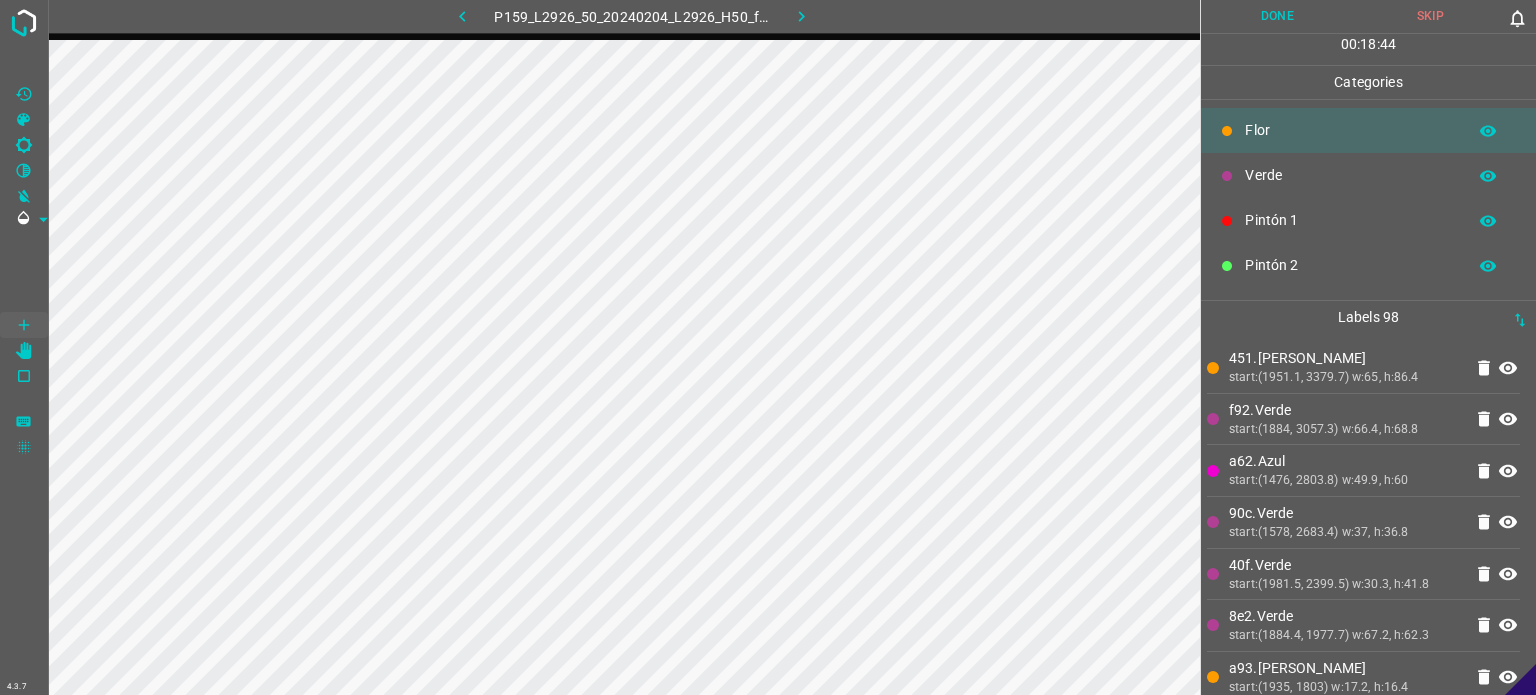 drag, startPoint x: 1260, startPoint y: 180, endPoint x: 1240, endPoint y: 181, distance: 20.024984 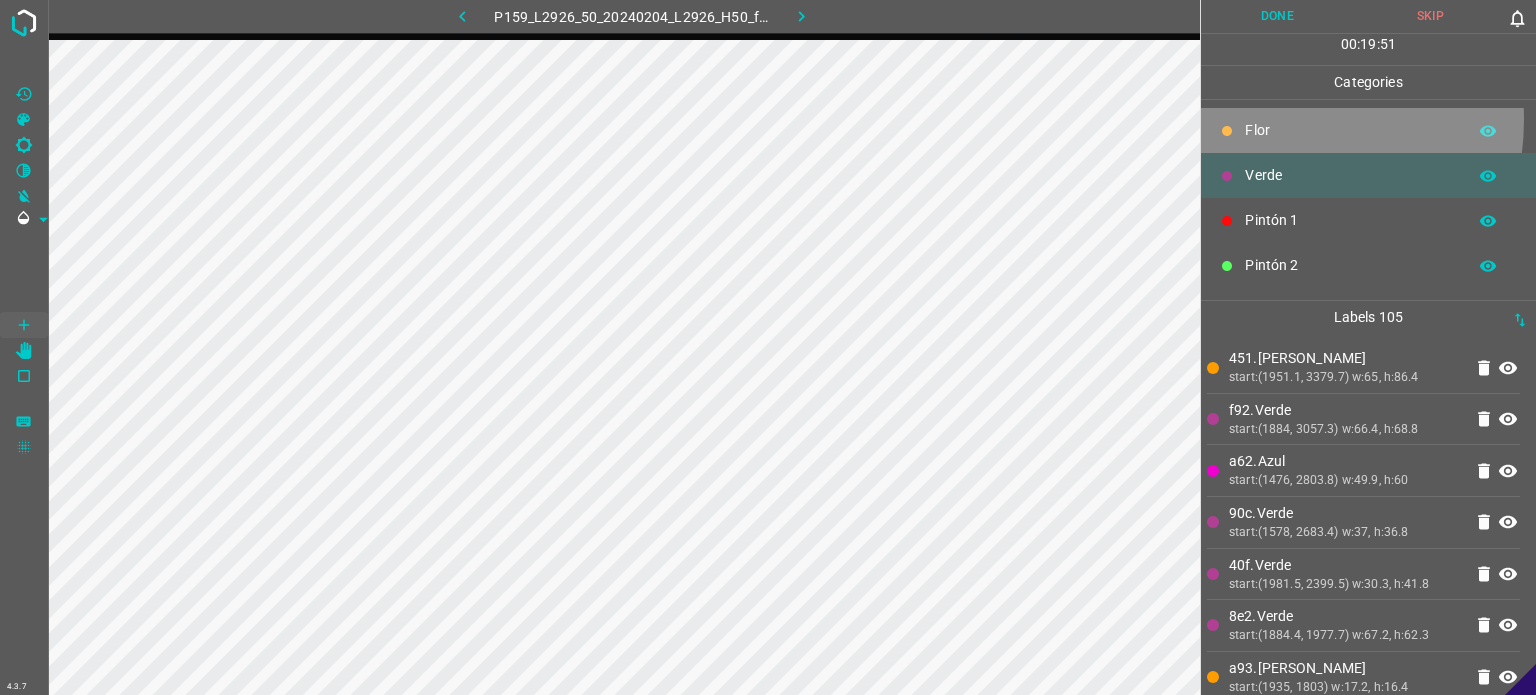 click on "Flor" at bounding box center [1350, 130] 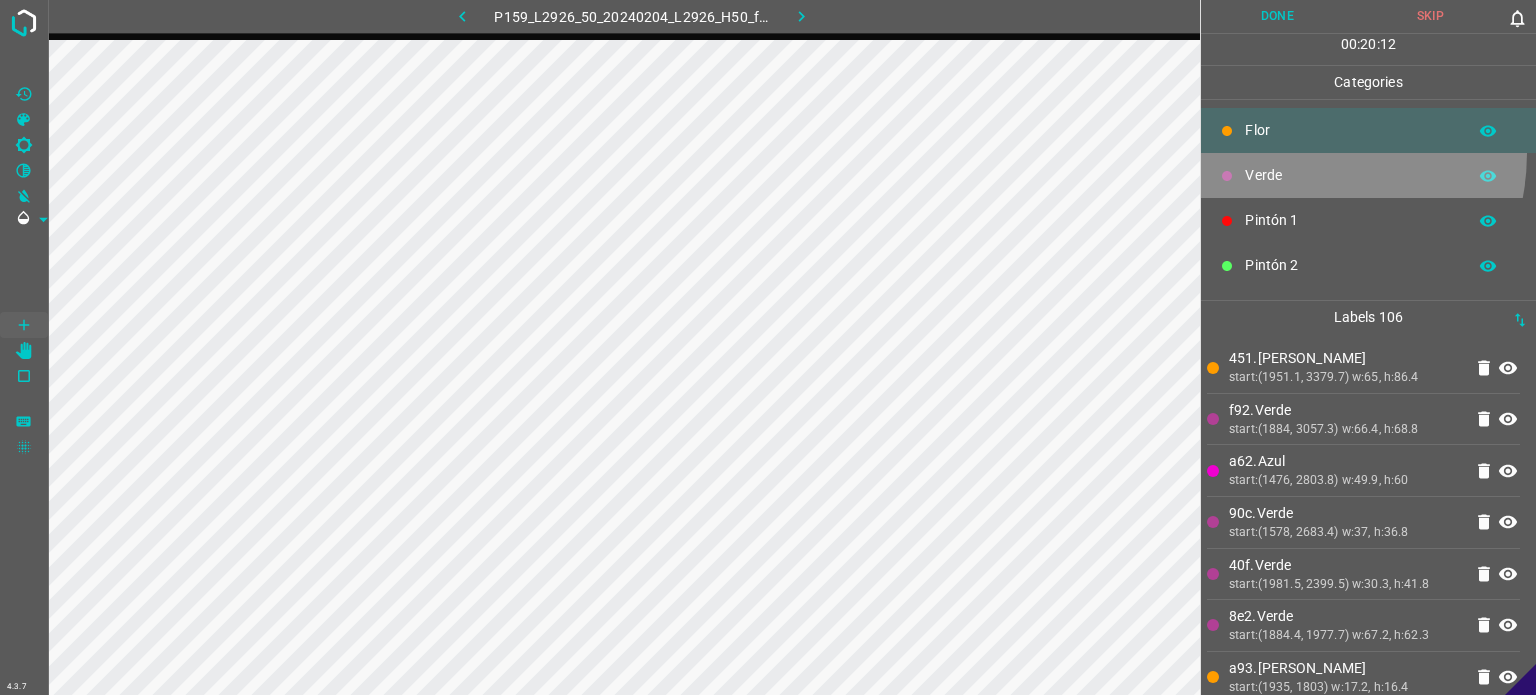 click on "Verde" at bounding box center [1368, 175] 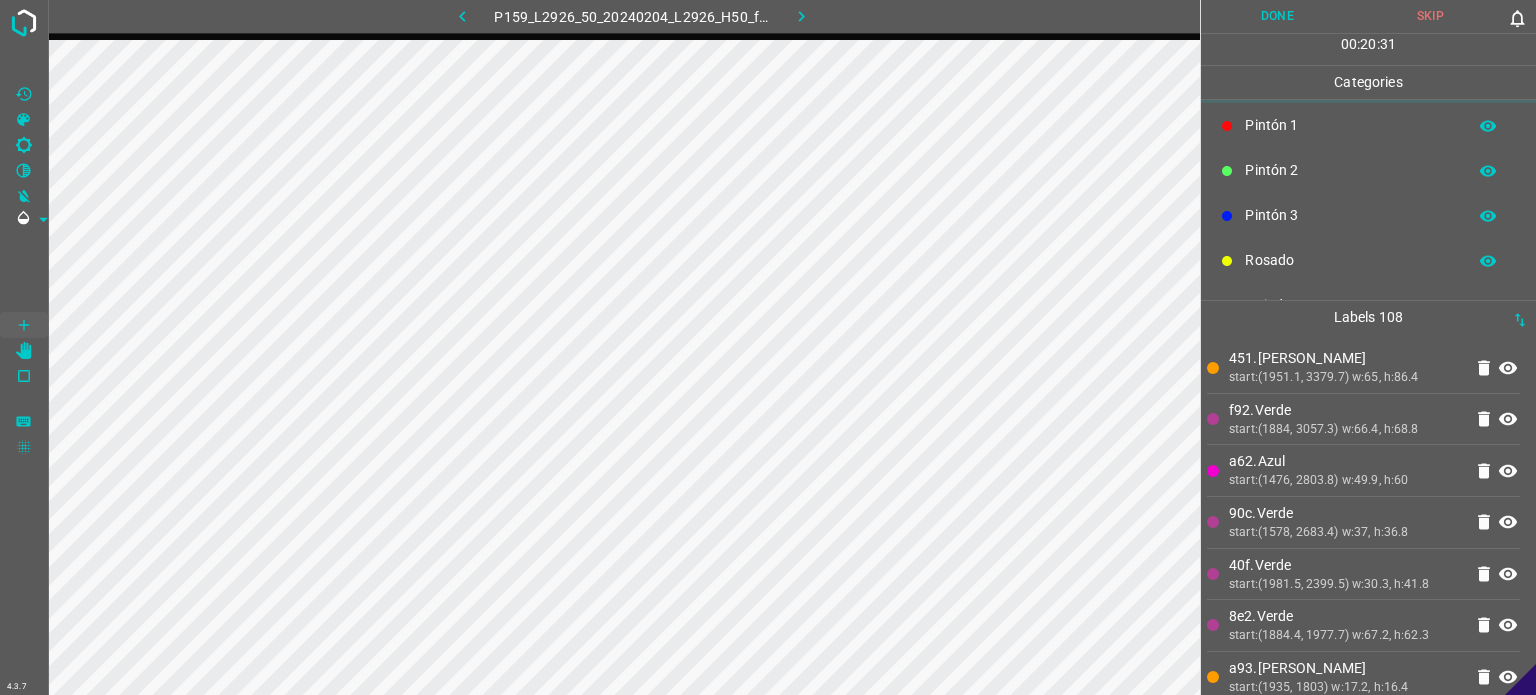 scroll, scrollTop: 176, scrollLeft: 0, axis: vertical 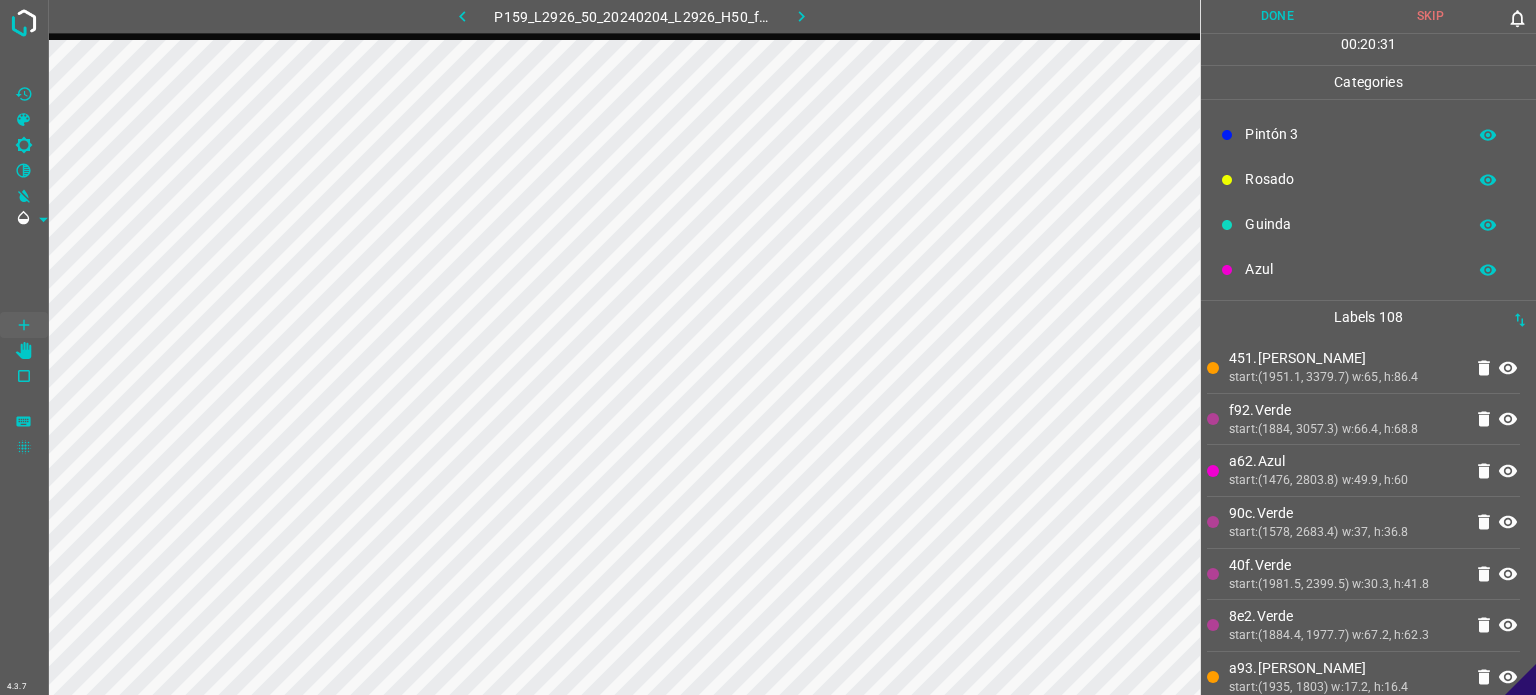 click on "Azul" at bounding box center [1350, 269] 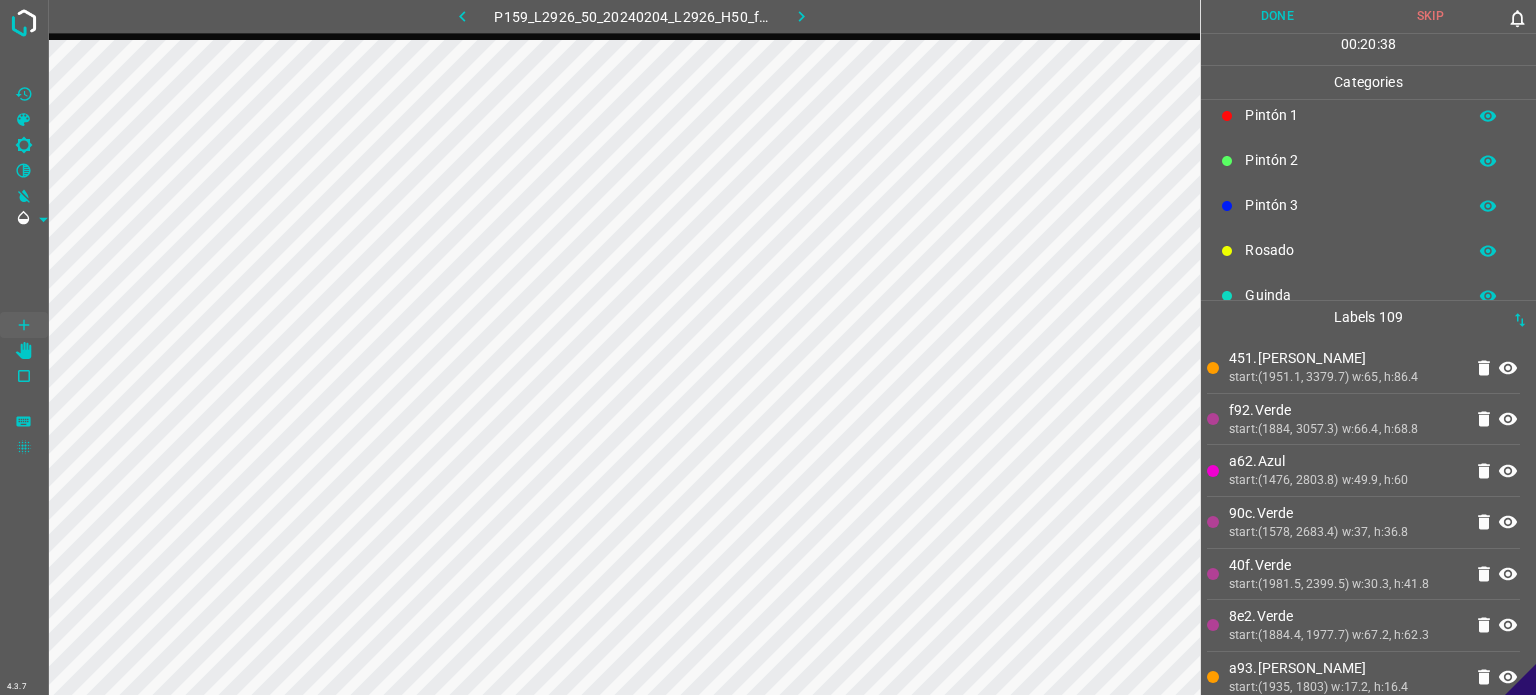scroll, scrollTop: 0, scrollLeft: 0, axis: both 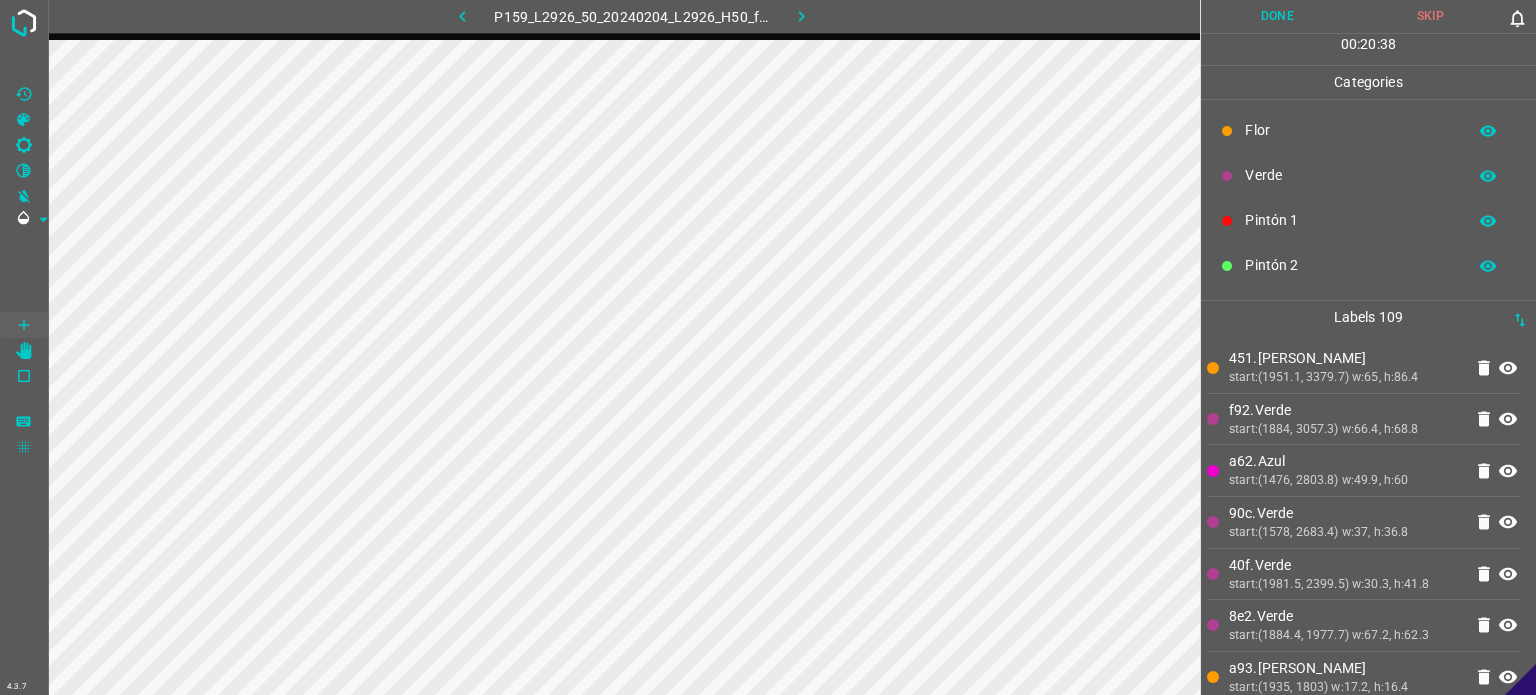 click on "Verde" at bounding box center [1350, 175] 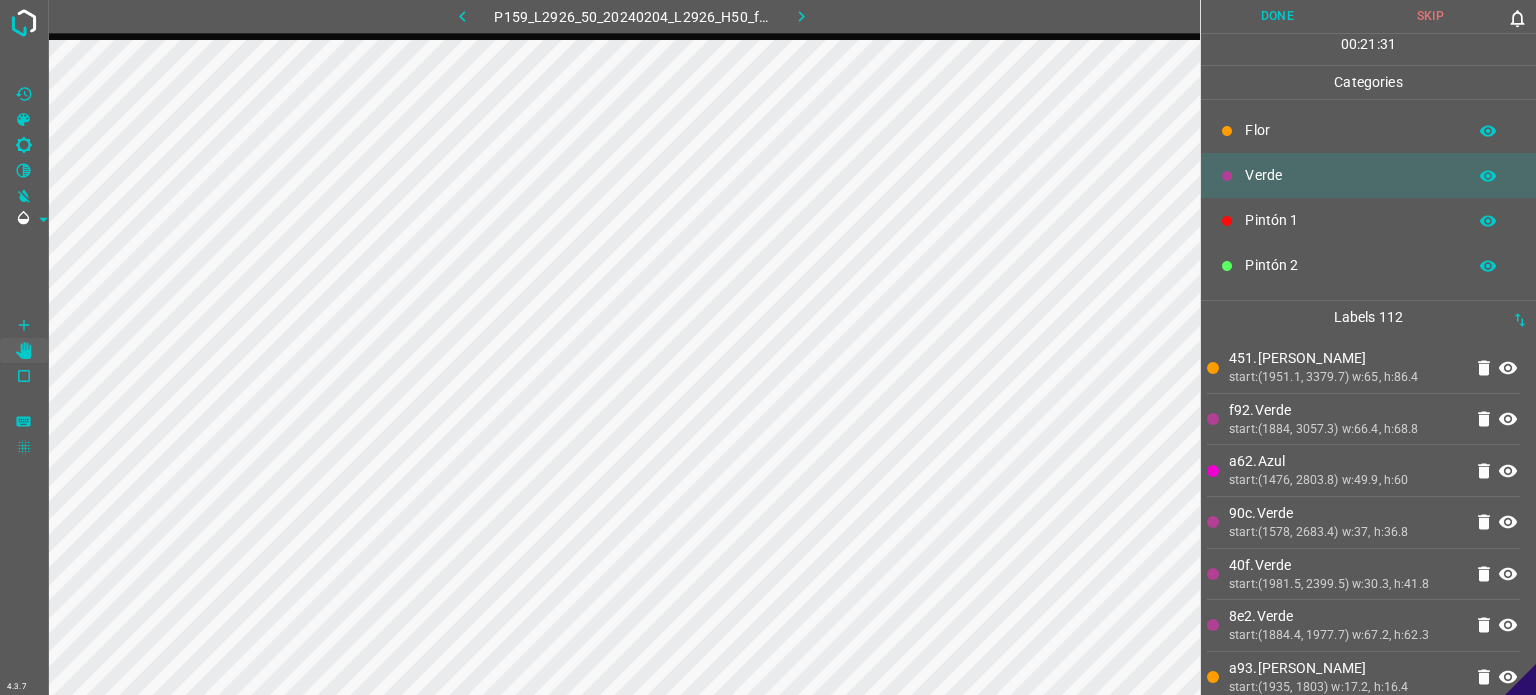 click on "Flor" at bounding box center [1350, 130] 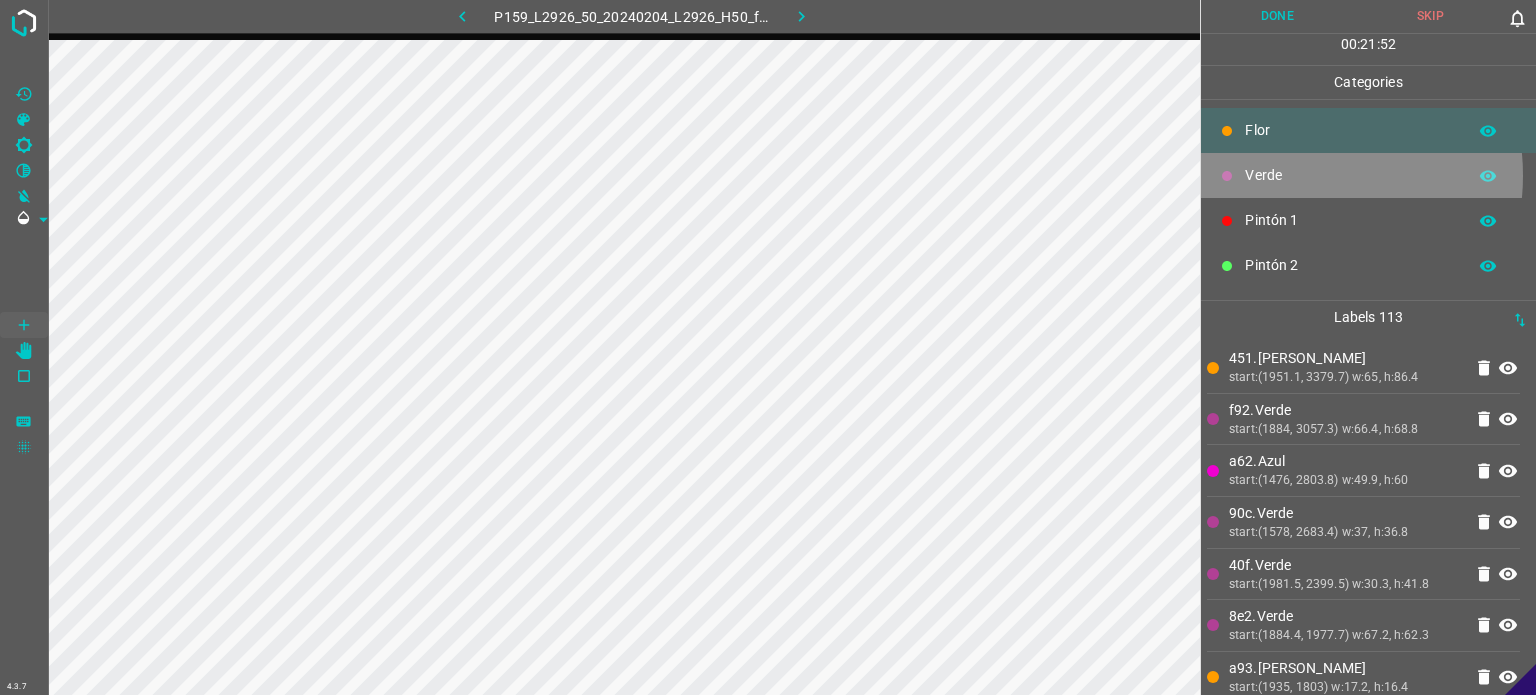 click on "Verde" at bounding box center (1350, 175) 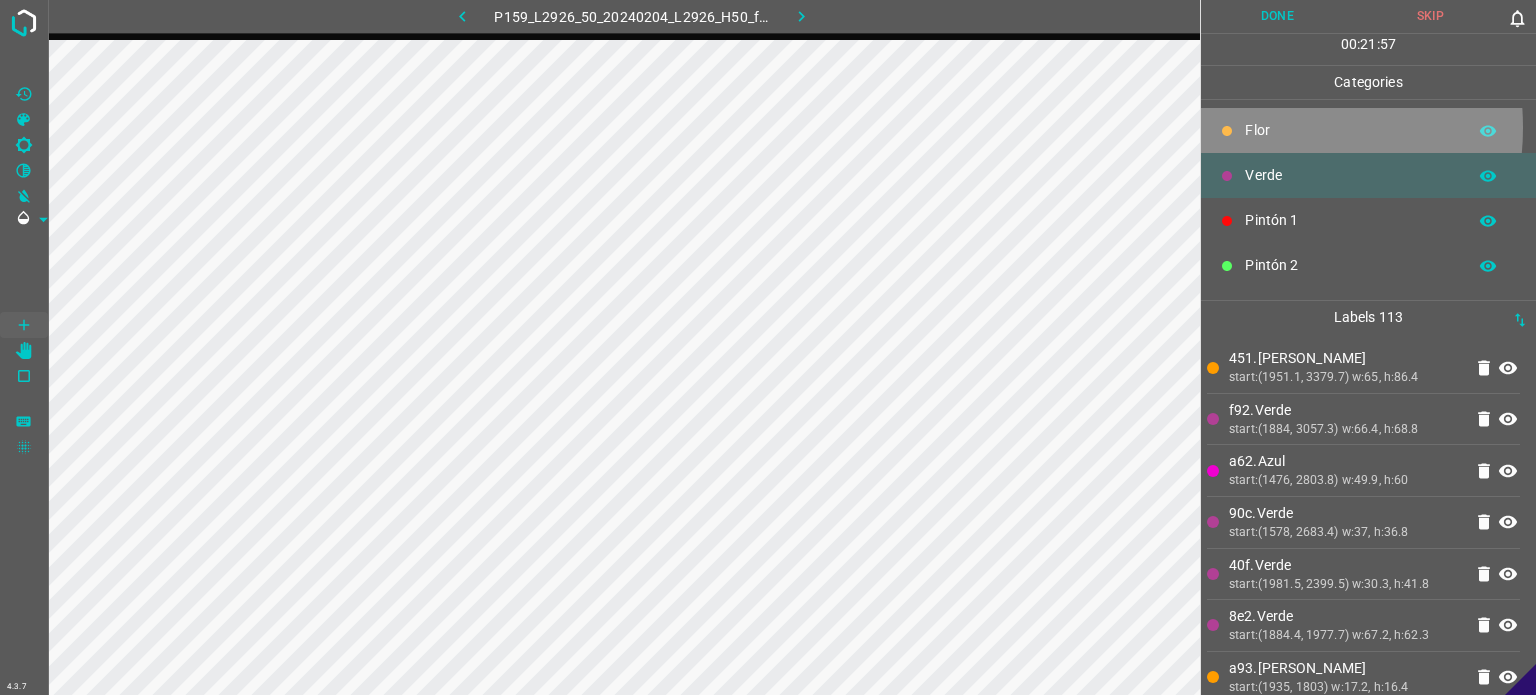 click on "Flor" at bounding box center [1350, 130] 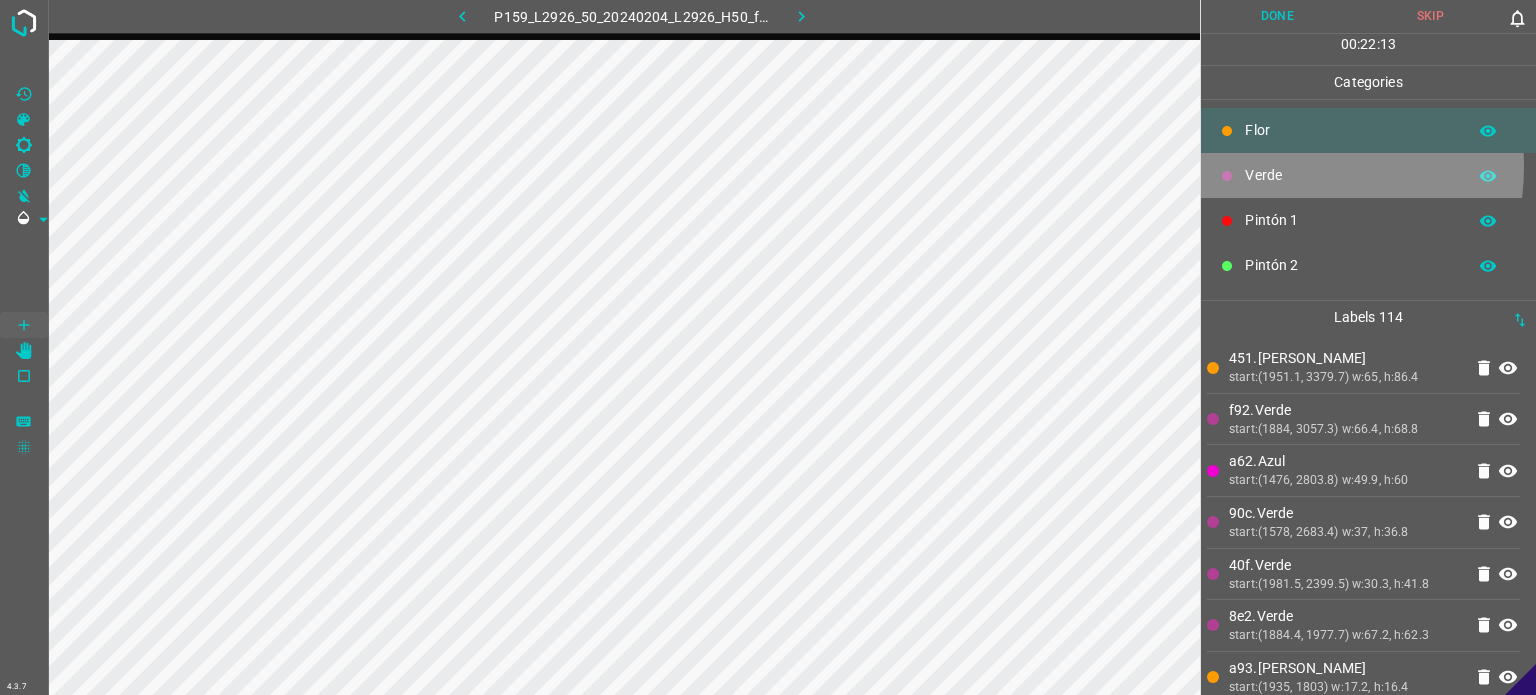 click on "Verde" at bounding box center (1350, 175) 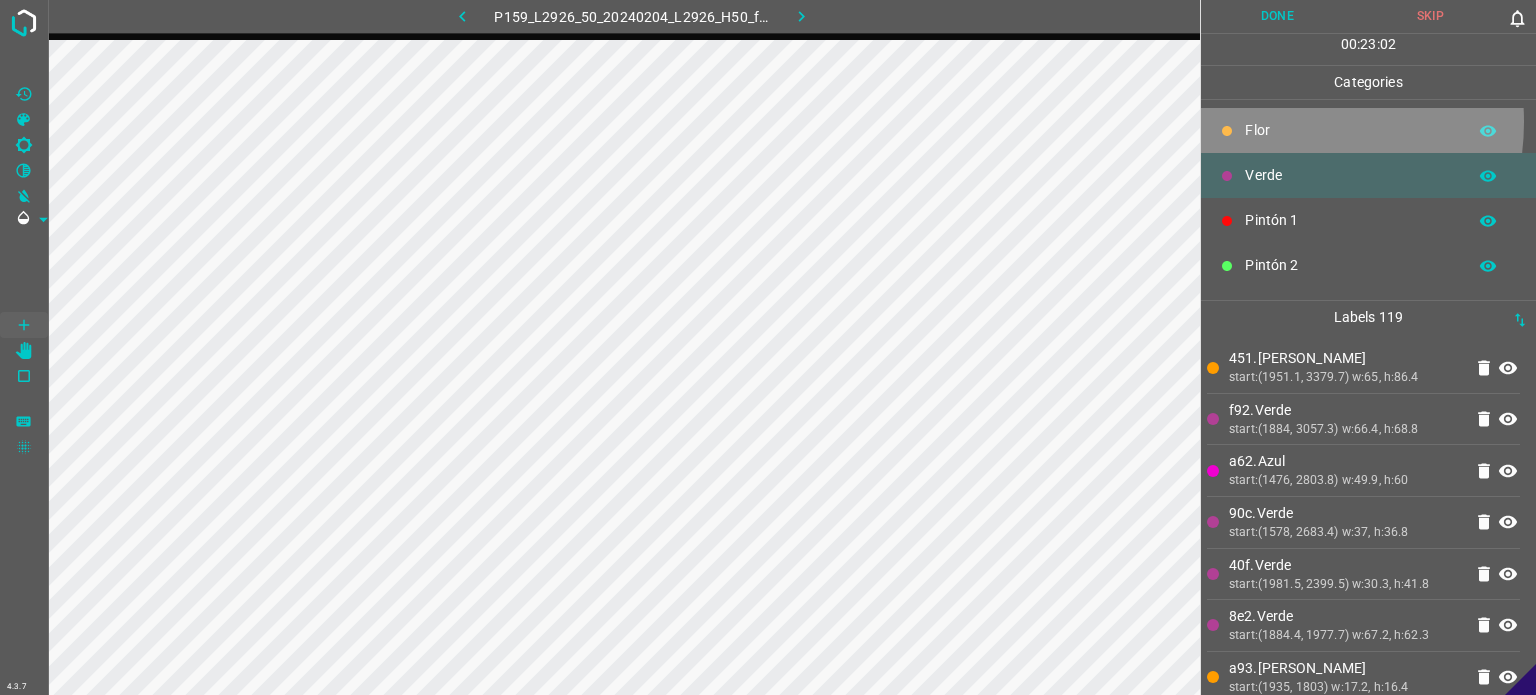 click on "Flor" at bounding box center [1350, 130] 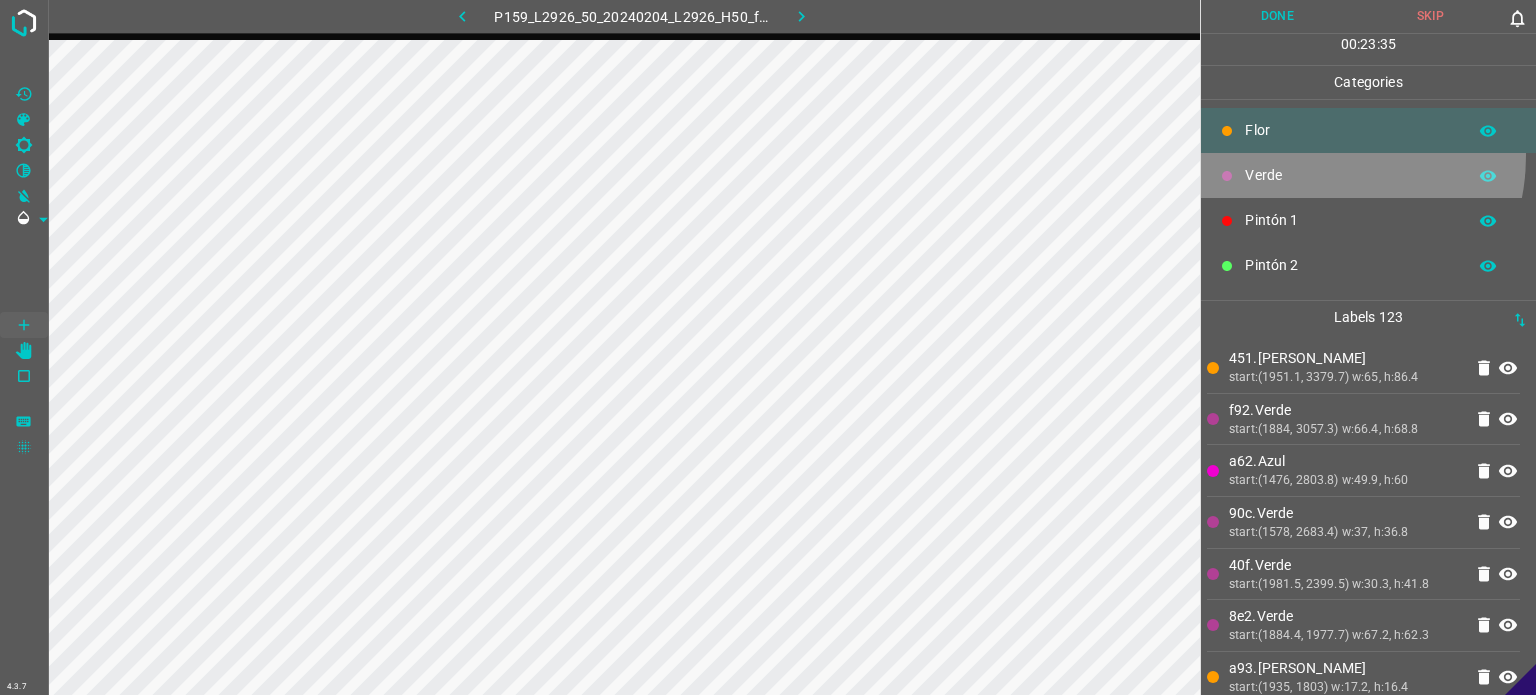 click on "Verde" at bounding box center (1368, 175) 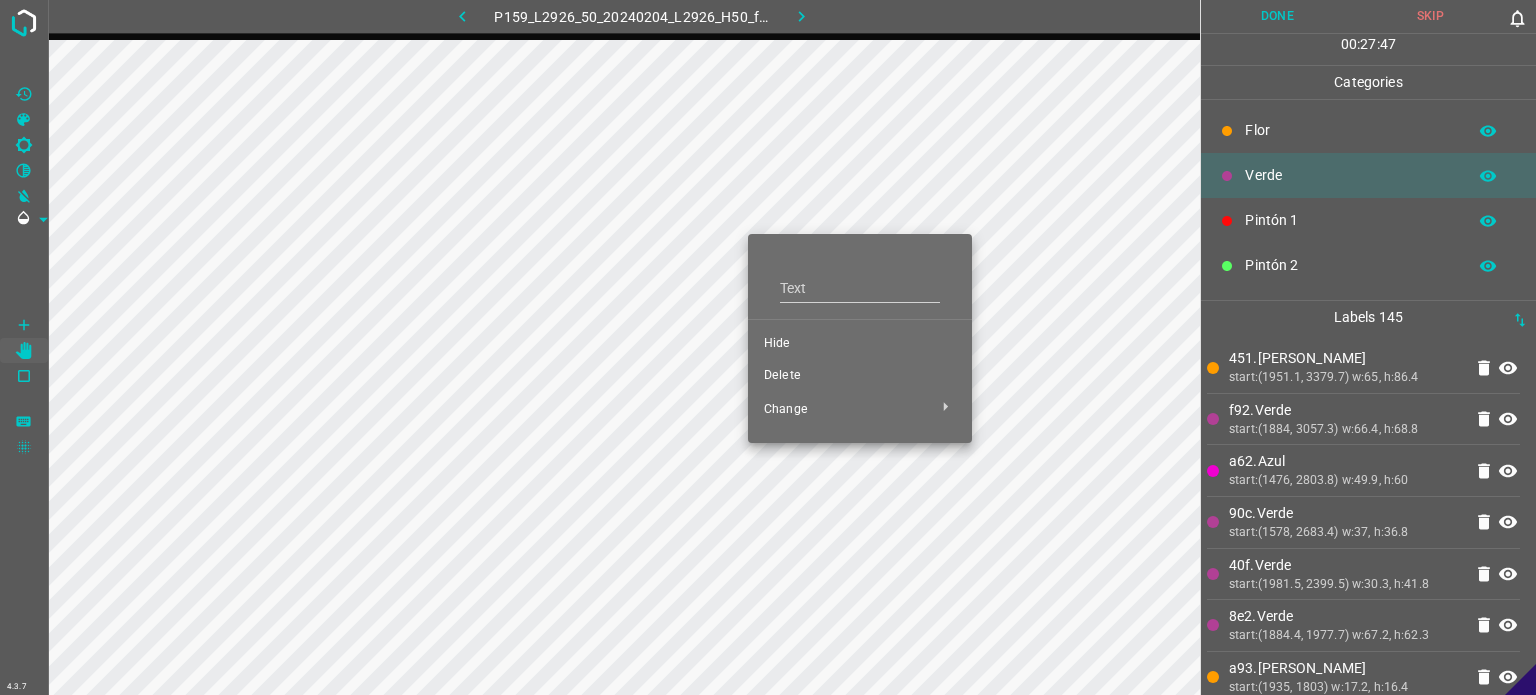 click on "Delete" at bounding box center (860, 376) 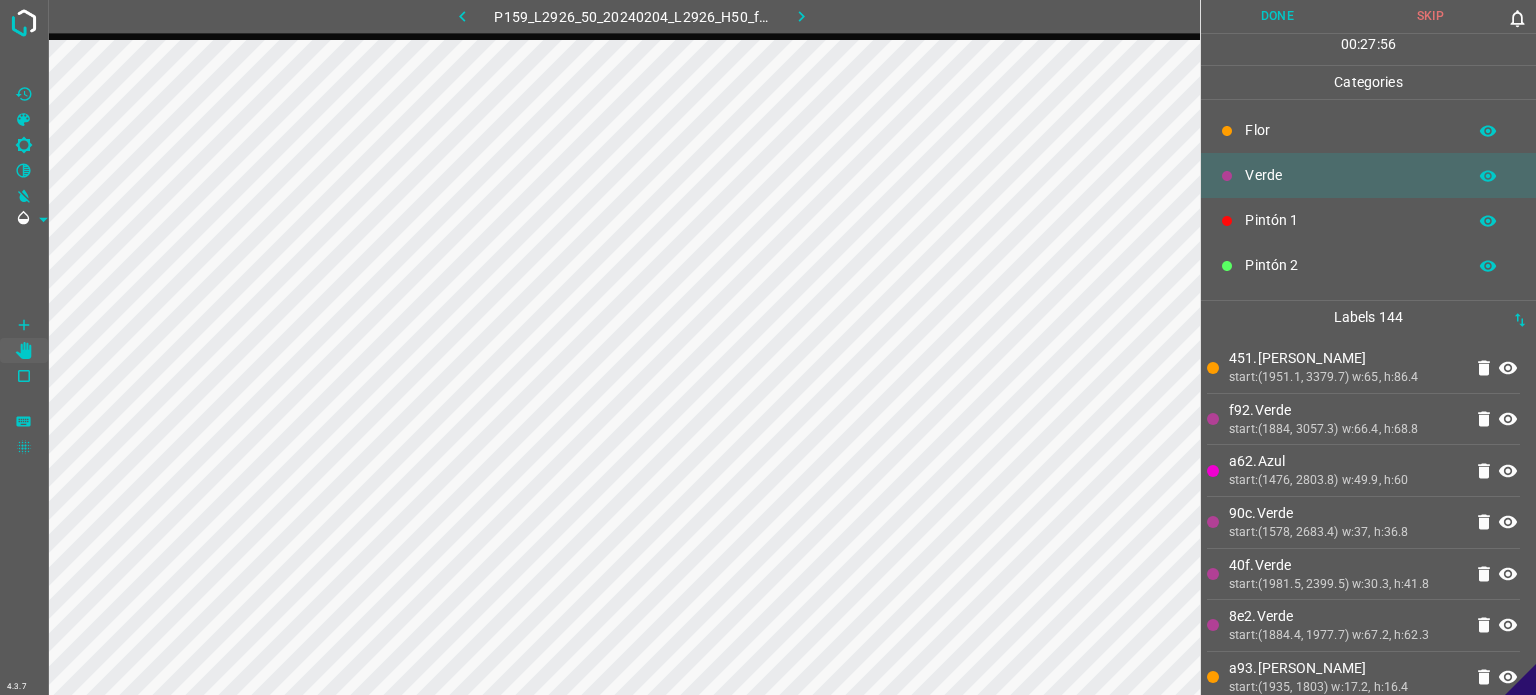 click on "Categories" at bounding box center [1368, 82] 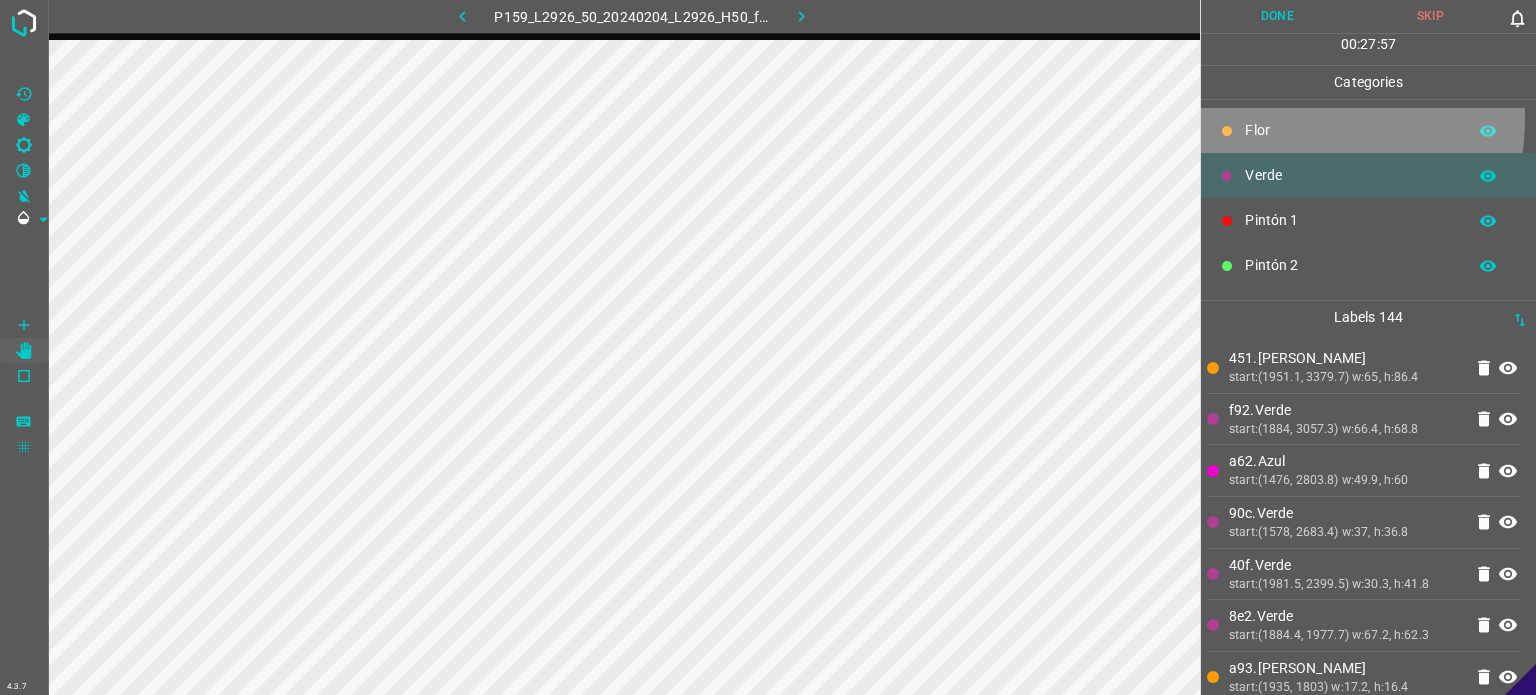 click on "Flor" at bounding box center (1368, 130) 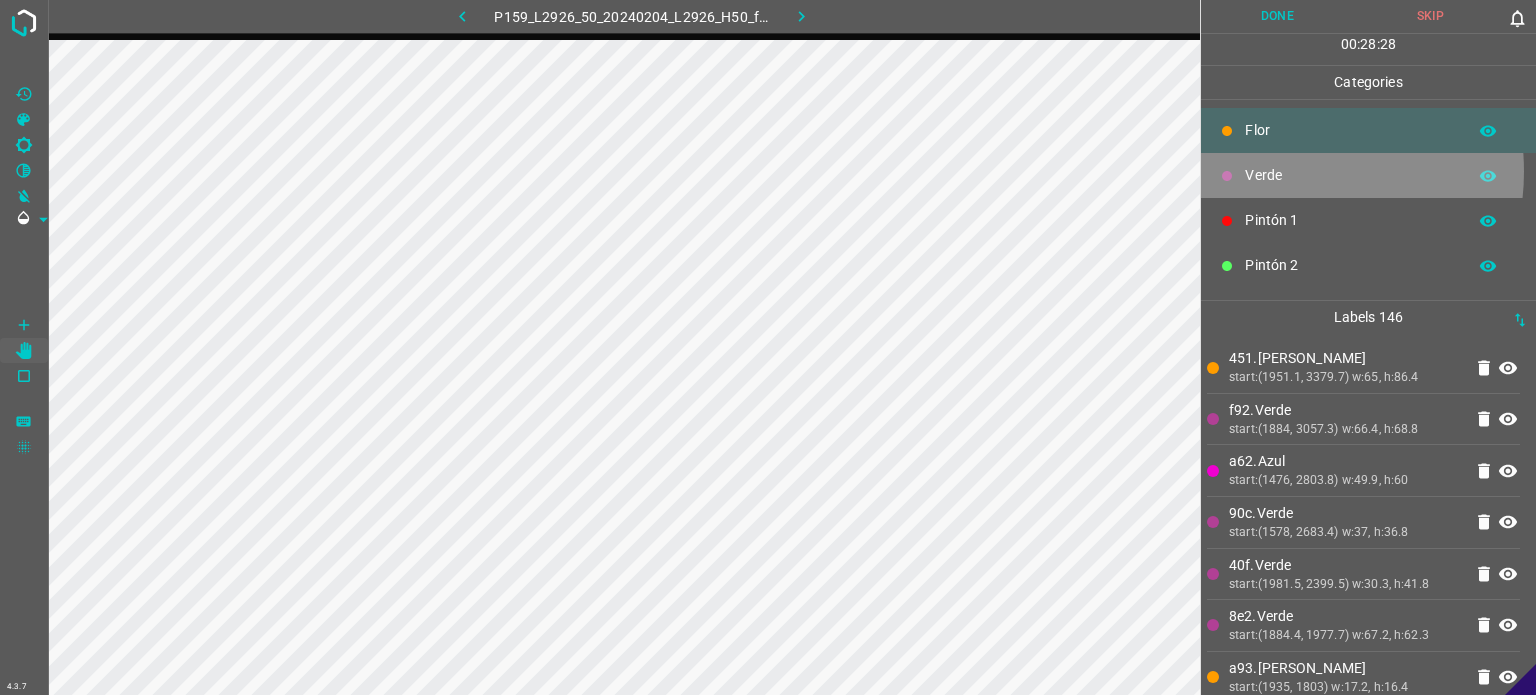 click on "Verde" at bounding box center (1350, 175) 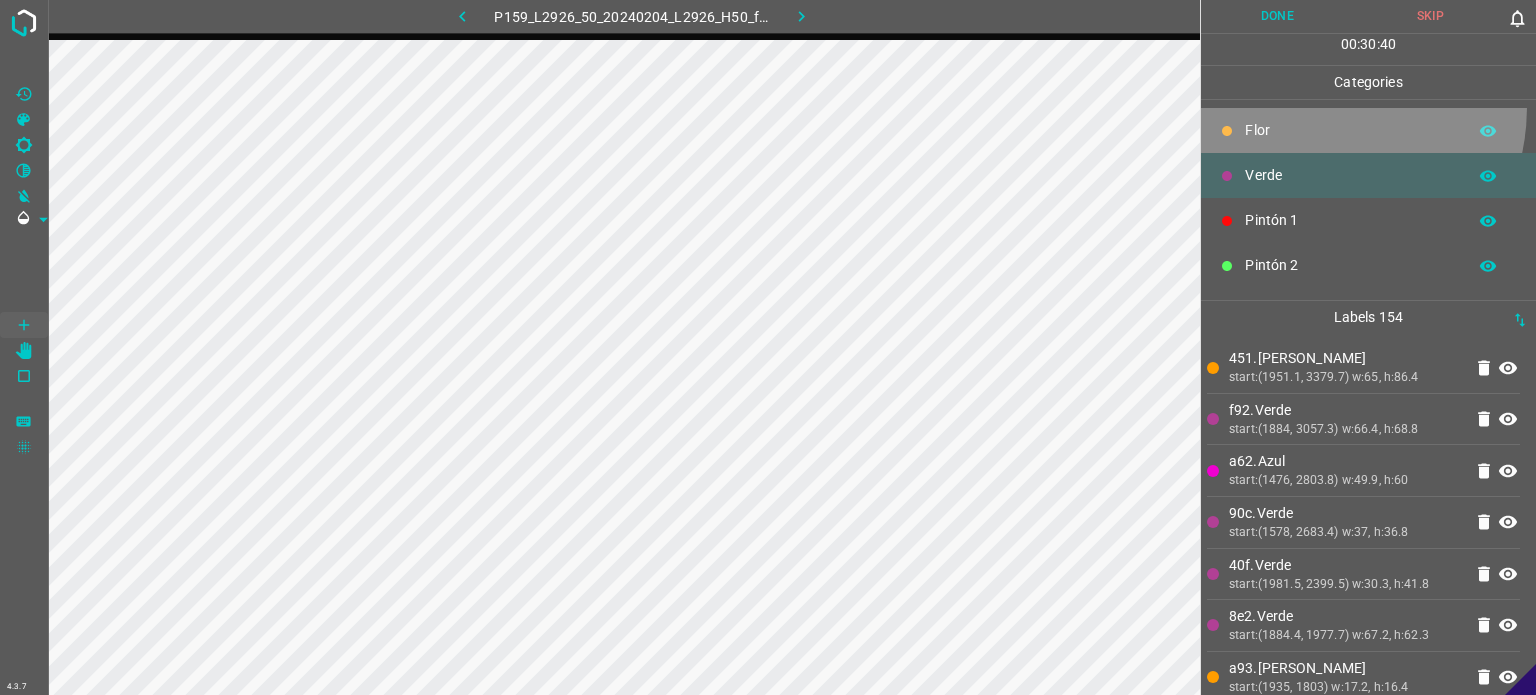 drag, startPoint x: 1306, startPoint y: 107, endPoint x: 1246, endPoint y: 149, distance: 73.239334 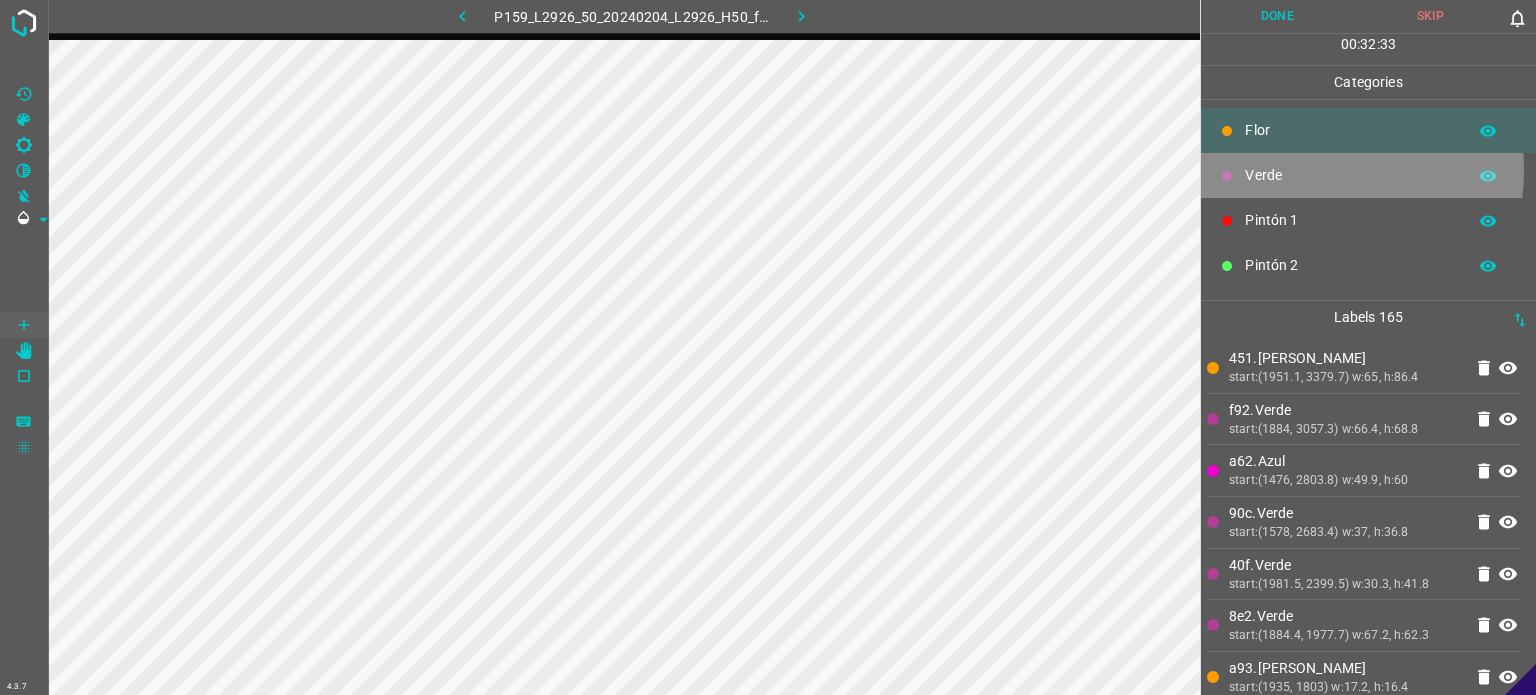 drag, startPoint x: 1278, startPoint y: 169, endPoint x: 1264, endPoint y: 183, distance: 19.79899 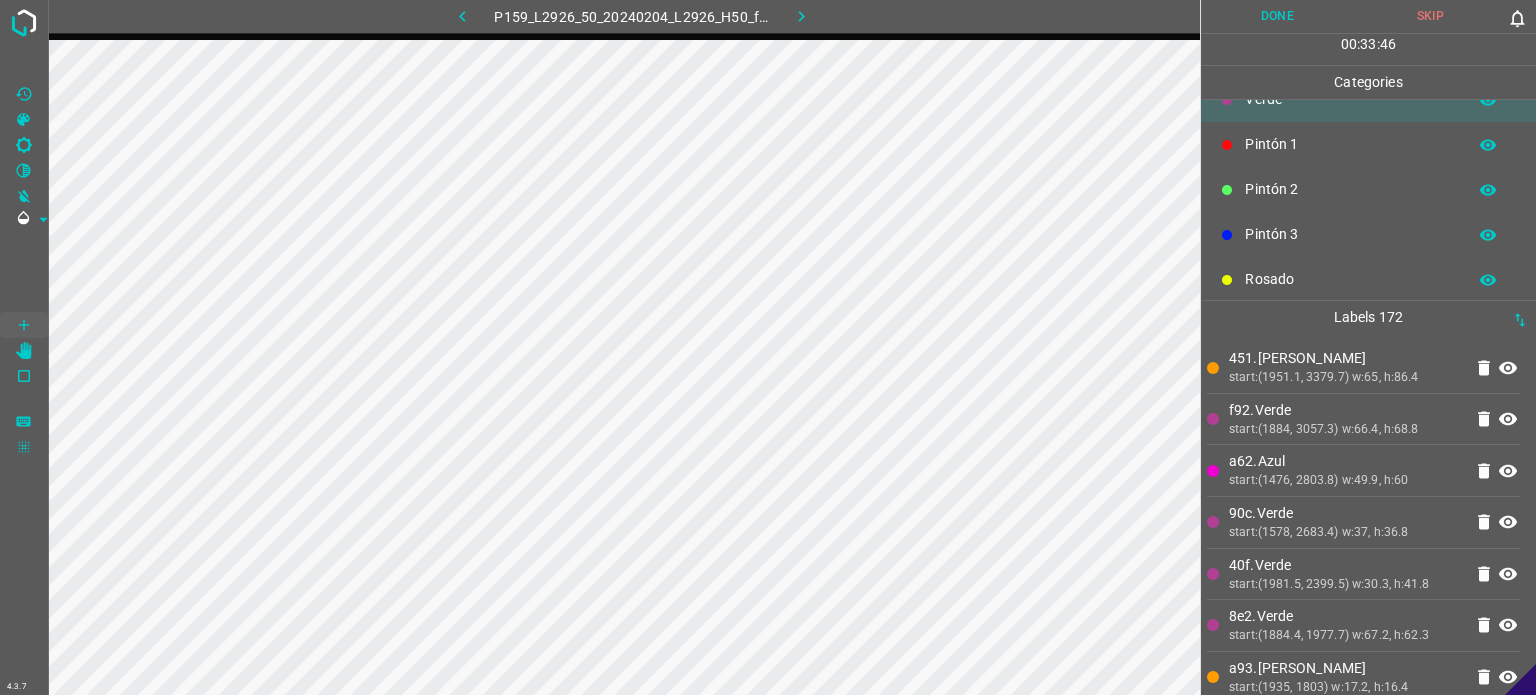 scroll, scrollTop: 176, scrollLeft: 0, axis: vertical 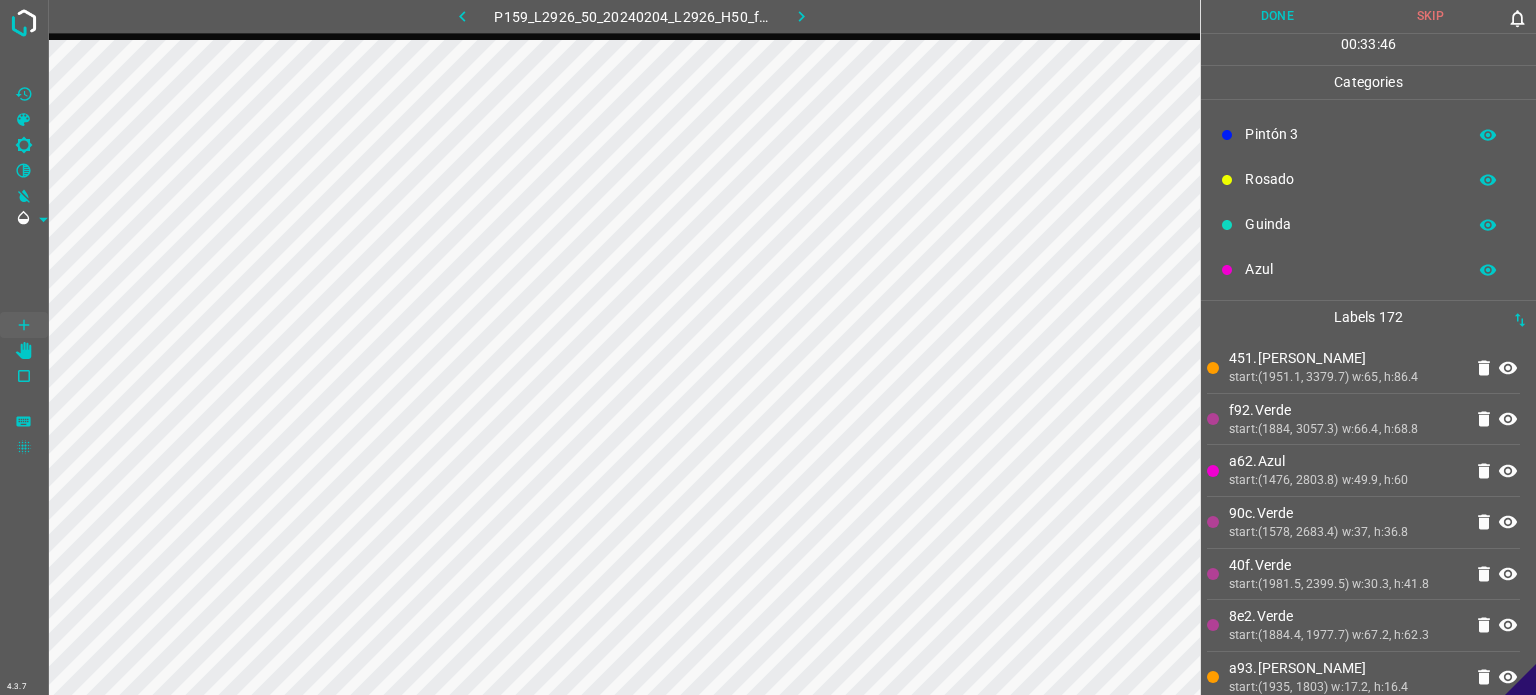 click on "[PERSON_NAME] Verde Pintón 1 Pintón 2 Pintón 3 [PERSON_NAME] Azul" at bounding box center [1368, 112] 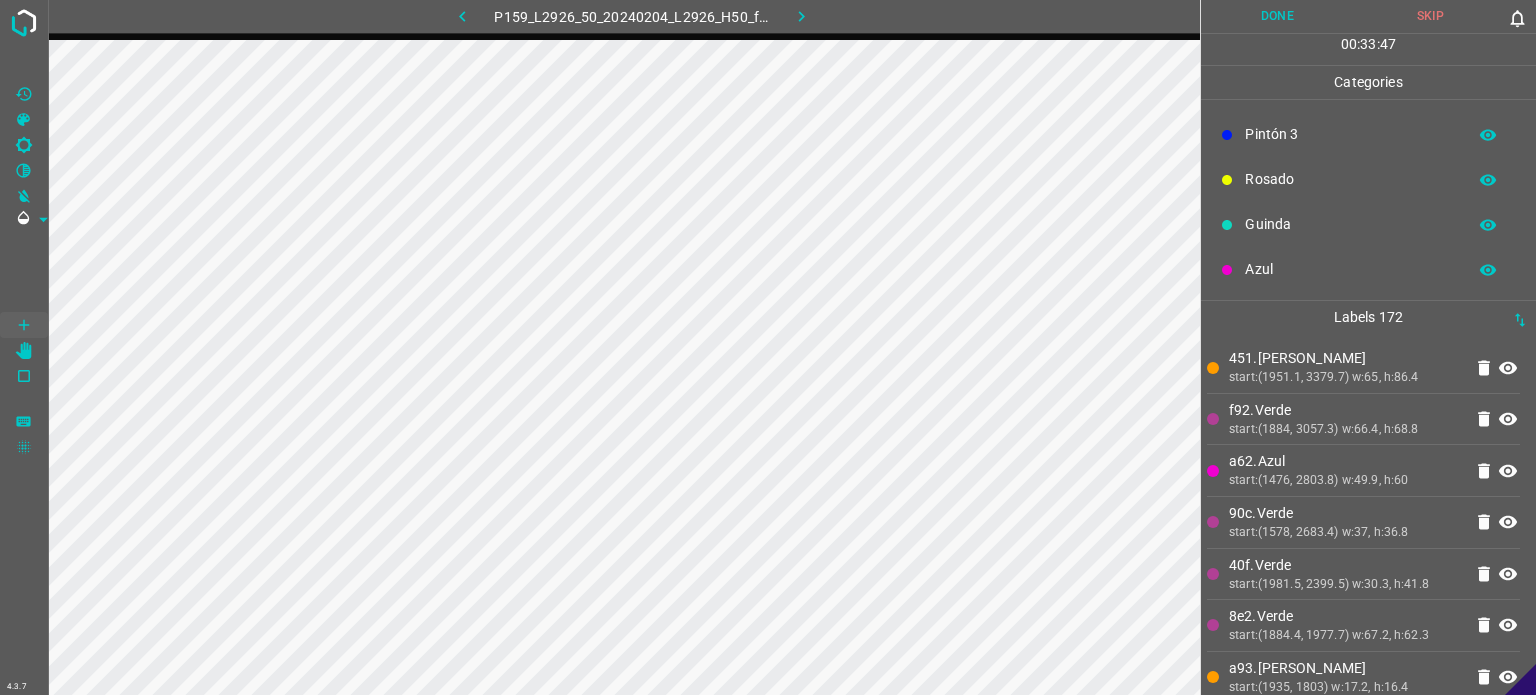 click on "Azul" at bounding box center [1368, 269] 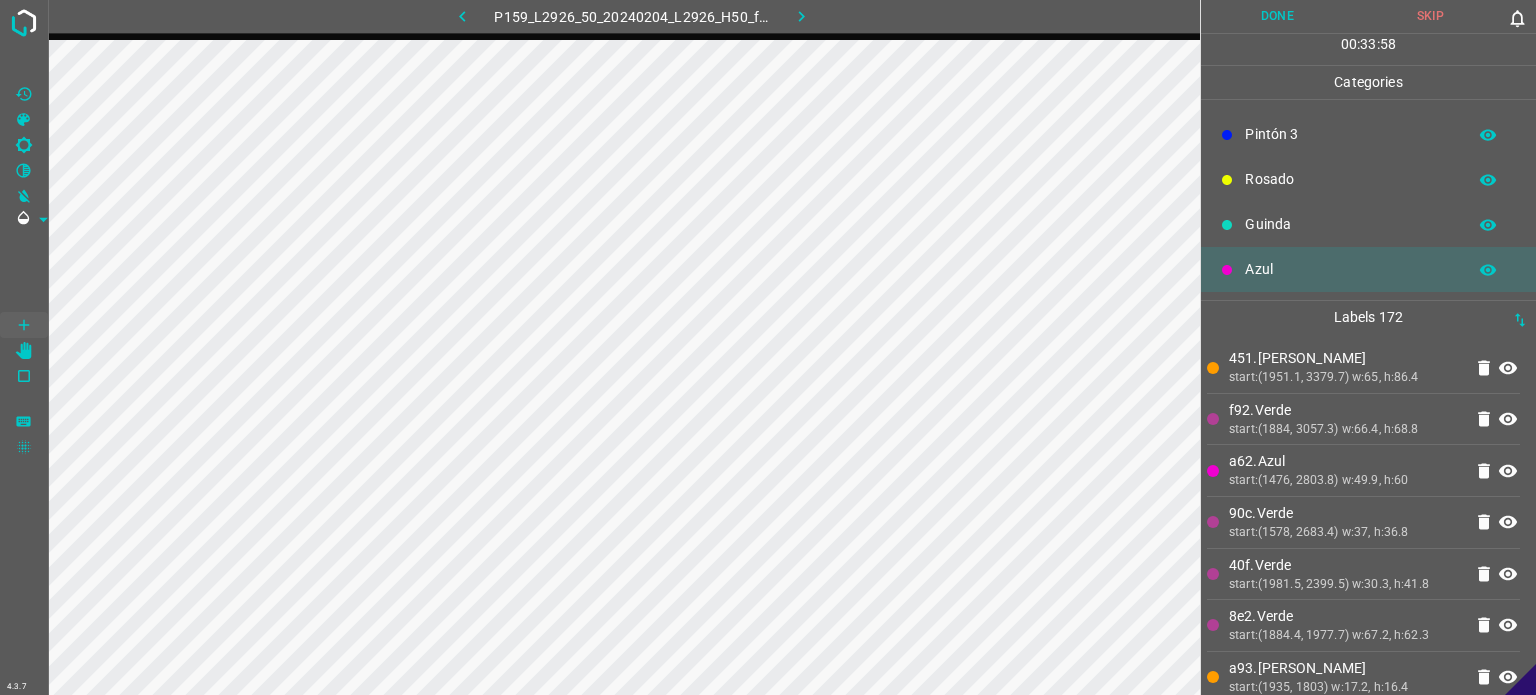 click on "Labels   172 451.[PERSON_NAME]
start:(1951.1, 3379.7)
w:65, h:86.4
f92.Verde
start:(1884, 3057.3)
w:66.4, h:68.8
a62.Azul
start:(1476, 2803.8)
w:49.9, h:60
90c.Verde
start:(1578, 2683.4)
w:37, h:36.8
40f.Verde
start:(1981.5, 2399.5)
w:30.3, h:41.8
8e2.Verde
start:(1884.4, 1977.7)
w:67.2, h:62.3
a93.[PERSON_NAME]
start:(1935, 1803)
w:17.2, h:16.4
30e.Verde
start:(1756.1, 1444.5)
w:25.8, h:18.8
570.Verde
start:(2088.4, 1403.6)
w:35.3, h:19.3
ed8.Guinda
start:(1988.6, 1004.3)
w:15.3, h:27.3
9e8.Verde
start:(2109.6, 1051.7)
w:29, h:50.7
d4a.Verde
start:(2127.1, 865.3)
w:32.8, h:62.6
4e2.Verde
start:(1901.7, 737.6)
w:48.6, h:62.6
651.Verde
start:(1880, 714.6)
w:38.4, h:45.4
f15.[PERSON_NAME] 859.Verde cea.[PERSON_NAME]" at bounding box center [1368, 498] 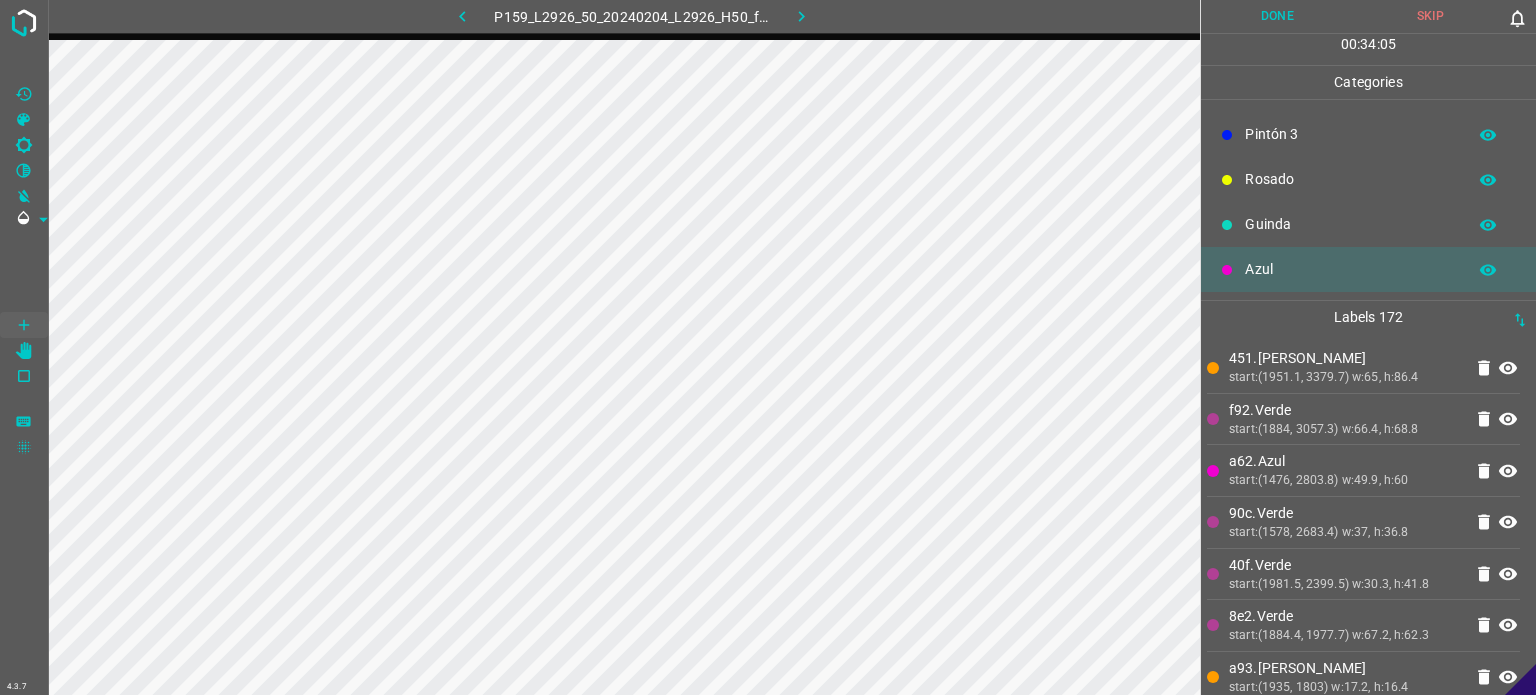 click on "Done Skip 0 00   : 34   : 05   Categories [PERSON_NAME] Verde Pintón 1 Pintón 2 Pintón 3 [PERSON_NAME] Azul Labels   172 451.[PERSON_NAME]
start:(1951.1, 3379.7)
w:65, h:86.4
f92.Verde
start:(1884, 3057.3)
w:66.4, h:68.8
a62.Azul
start:(1476, 2803.8)
w:49.9, h:60
90c.Verde
start:(1578, 2683.4)
w:37, h:36.8
40f.Verde
start:(1981.5, 2399.5)
w:30.3, h:41.8
8e2.Verde
start:(1884.4, 1977.7)
w:67.2, h:62.3
a93.[PERSON_NAME]
start:(1935, 1803)
w:17.2, h:16.4
30e.Verde
start:(1756.1, 1444.5)
w:25.8, h:18.8
570.Verde
start:(2088.4, 1403.6)
w:35.3, h:19.3
ed8.Guinda
start:(1988.6, 1004.3)
w:15.3, h:27.3
9e8.Verde
start:(2109.6, 1051.7)
w:29, h:50.7
d4a.Verde
start:(2127.1, 865.3)
w:32.8, h:62.6
4e2.Verde 651.Verde f15.[PERSON_NAME] 859.Verde cea.[PERSON_NAME] 297.[PERSON_NAME] 3a5.[PERSON_NAME]" at bounding box center (1368, 347) 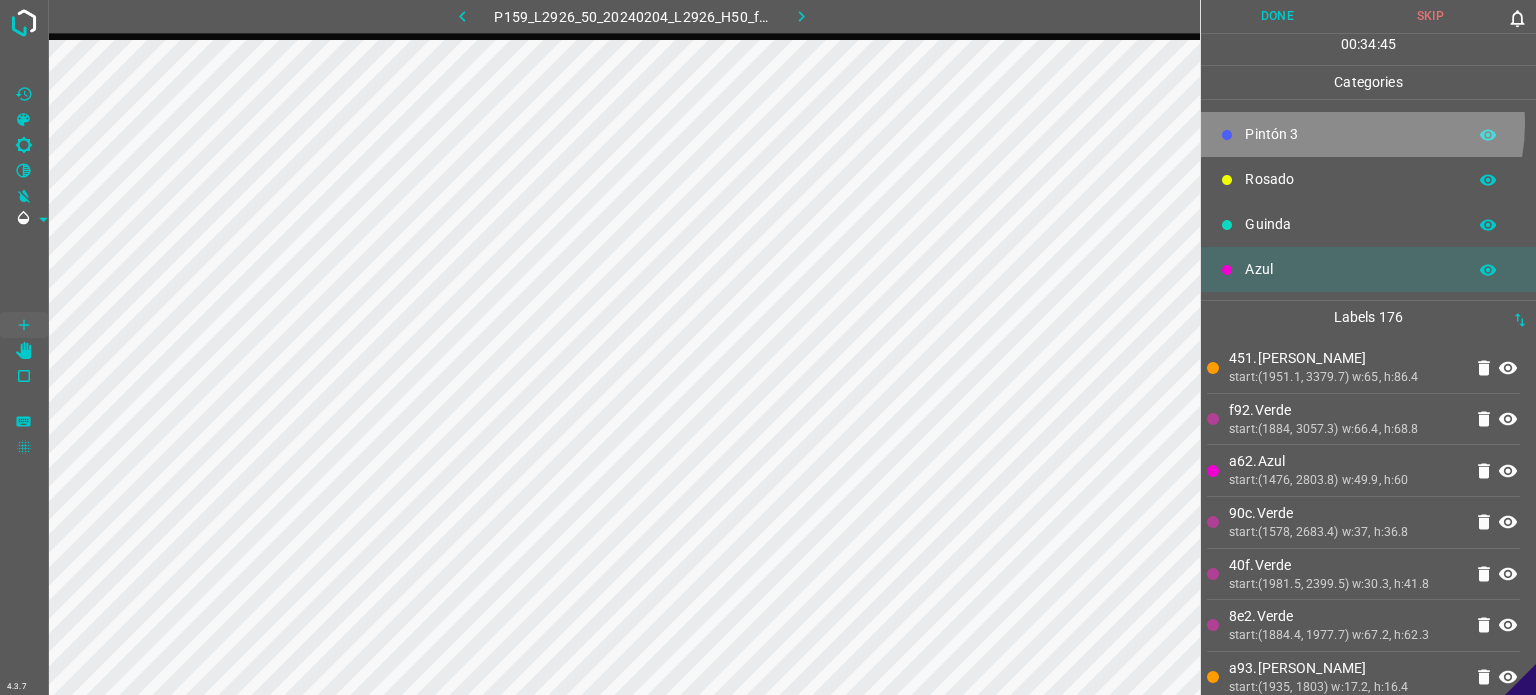 click on "Pintón 3" at bounding box center [1368, 134] 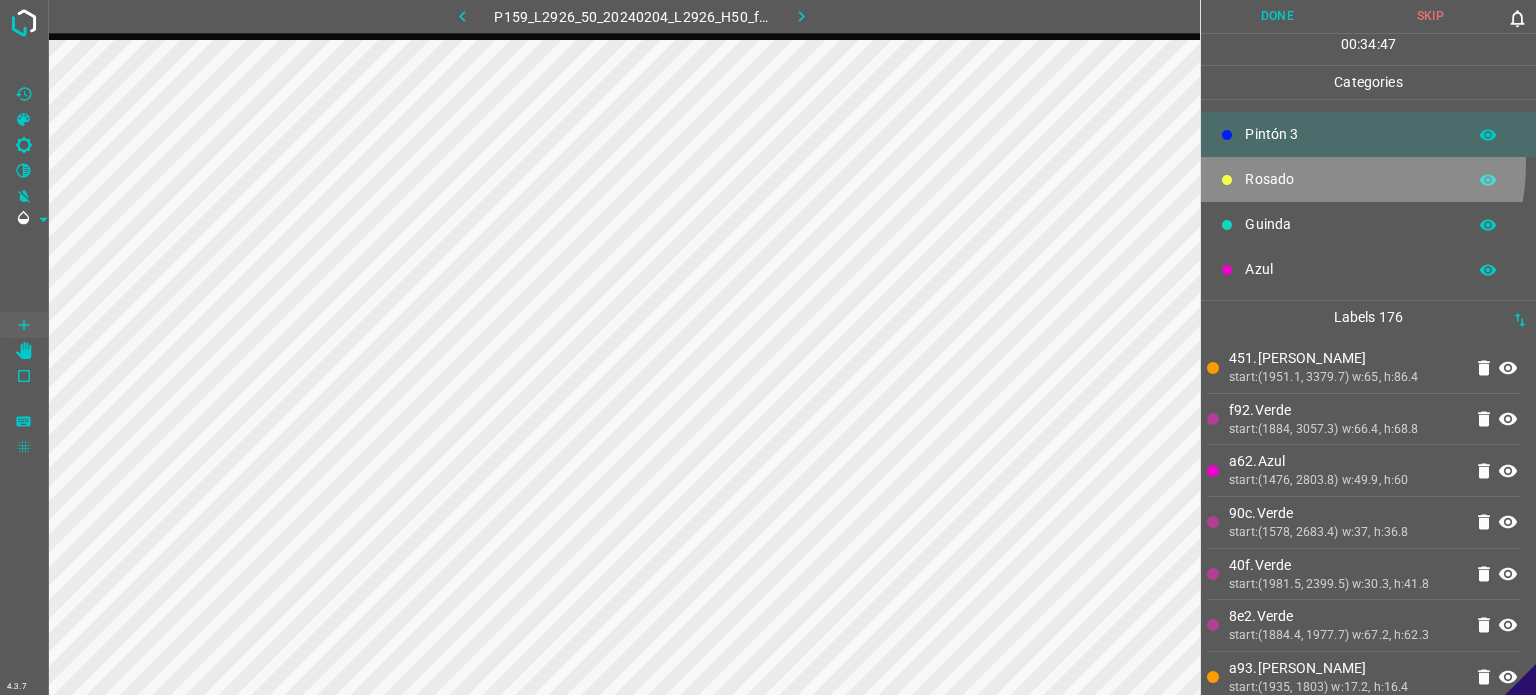 click on "Rosado" at bounding box center (1368, 179) 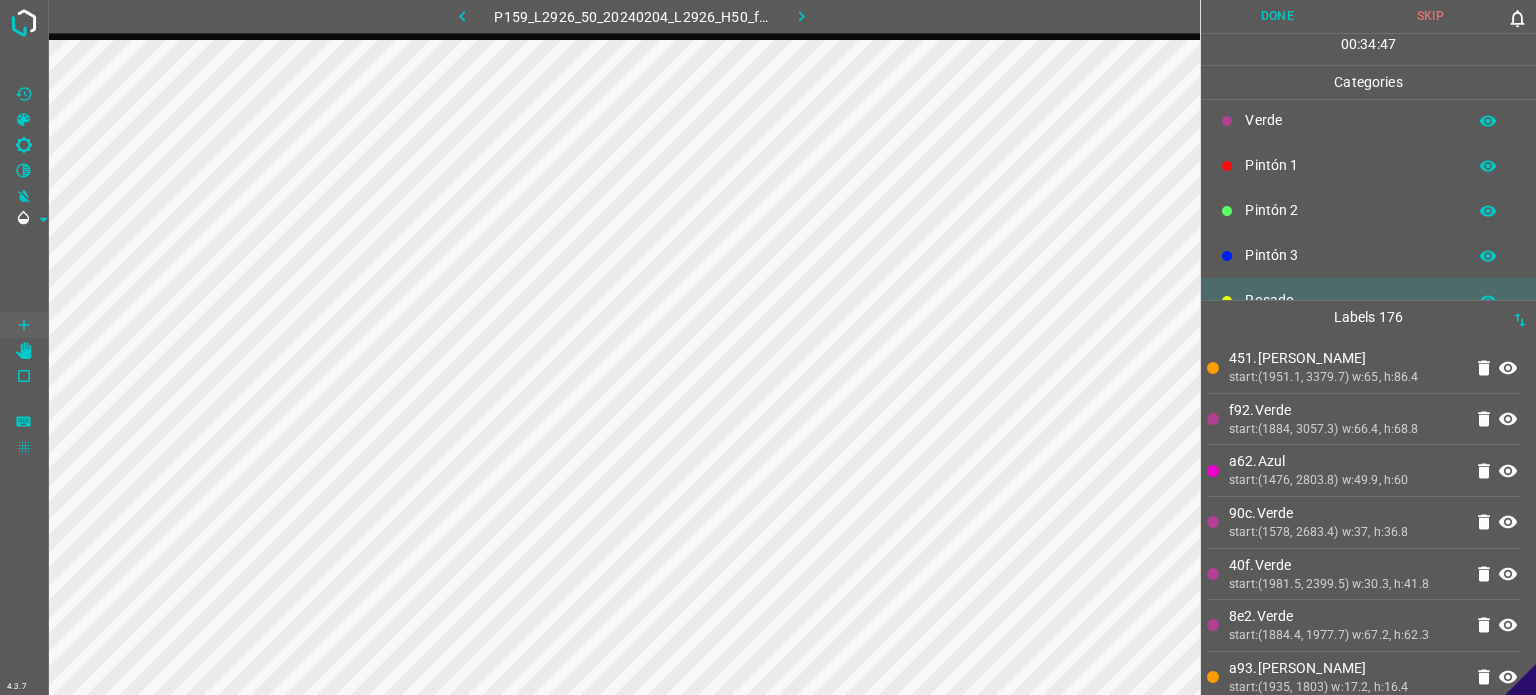 scroll, scrollTop: 0, scrollLeft: 0, axis: both 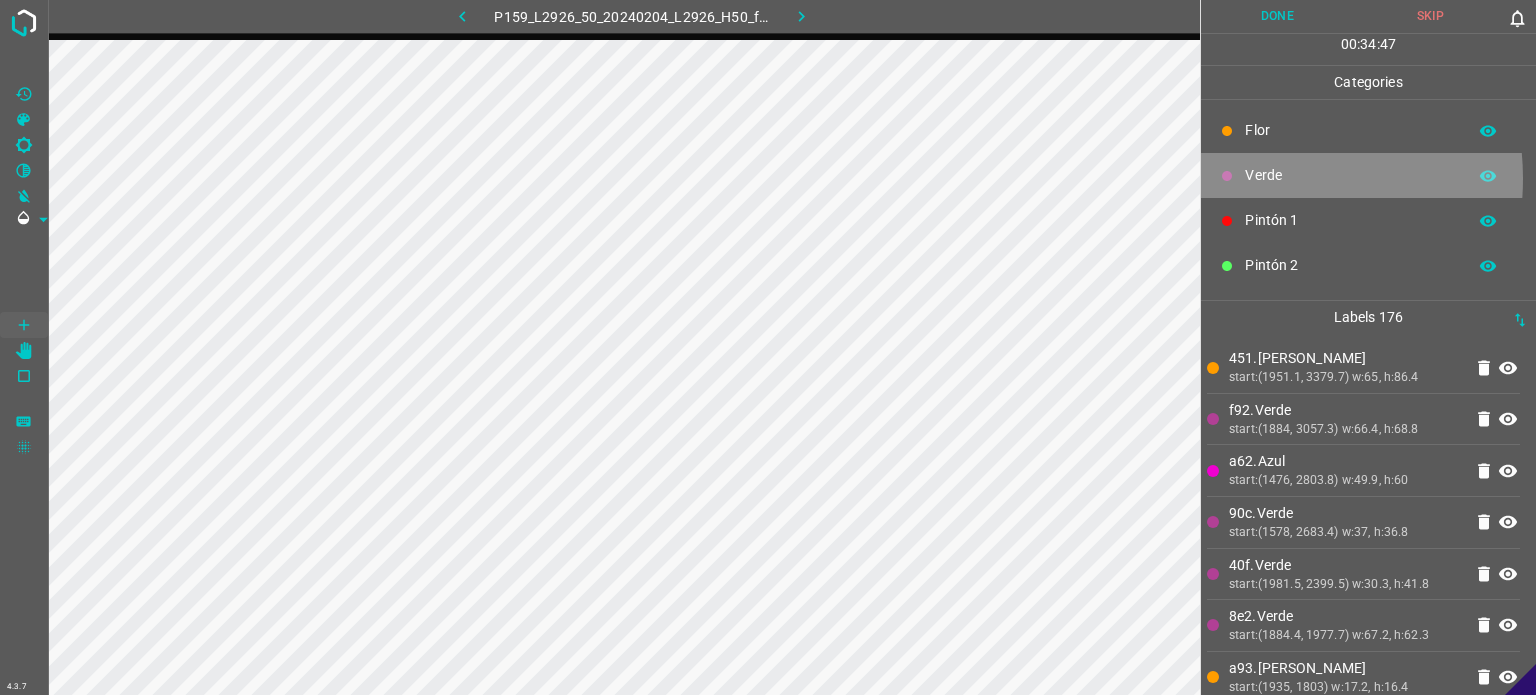 drag, startPoint x: 1261, startPoint y: 179, endPoint x: 1260, endPoint y: 206, distance: 27.018513 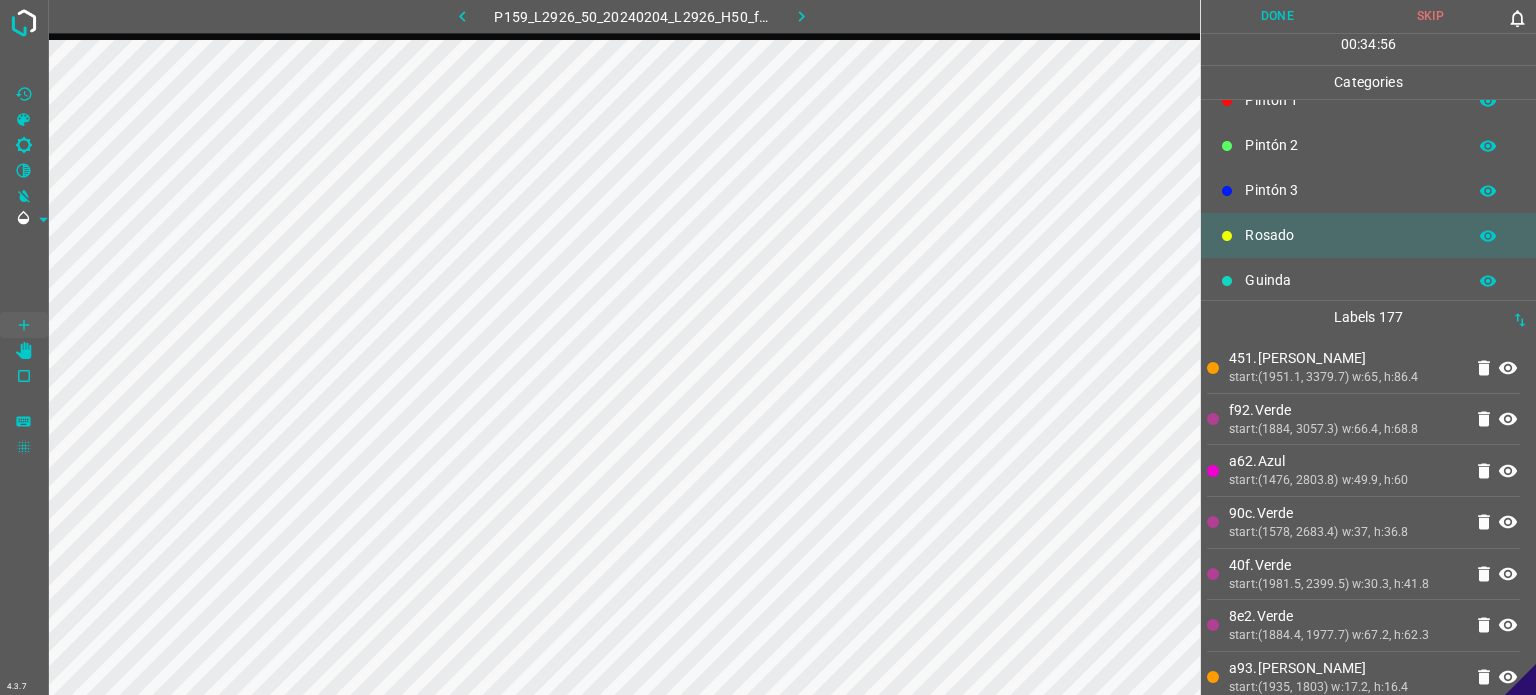 scroll, scrollTop: 176, scrollLeft: 0, axis: vertical 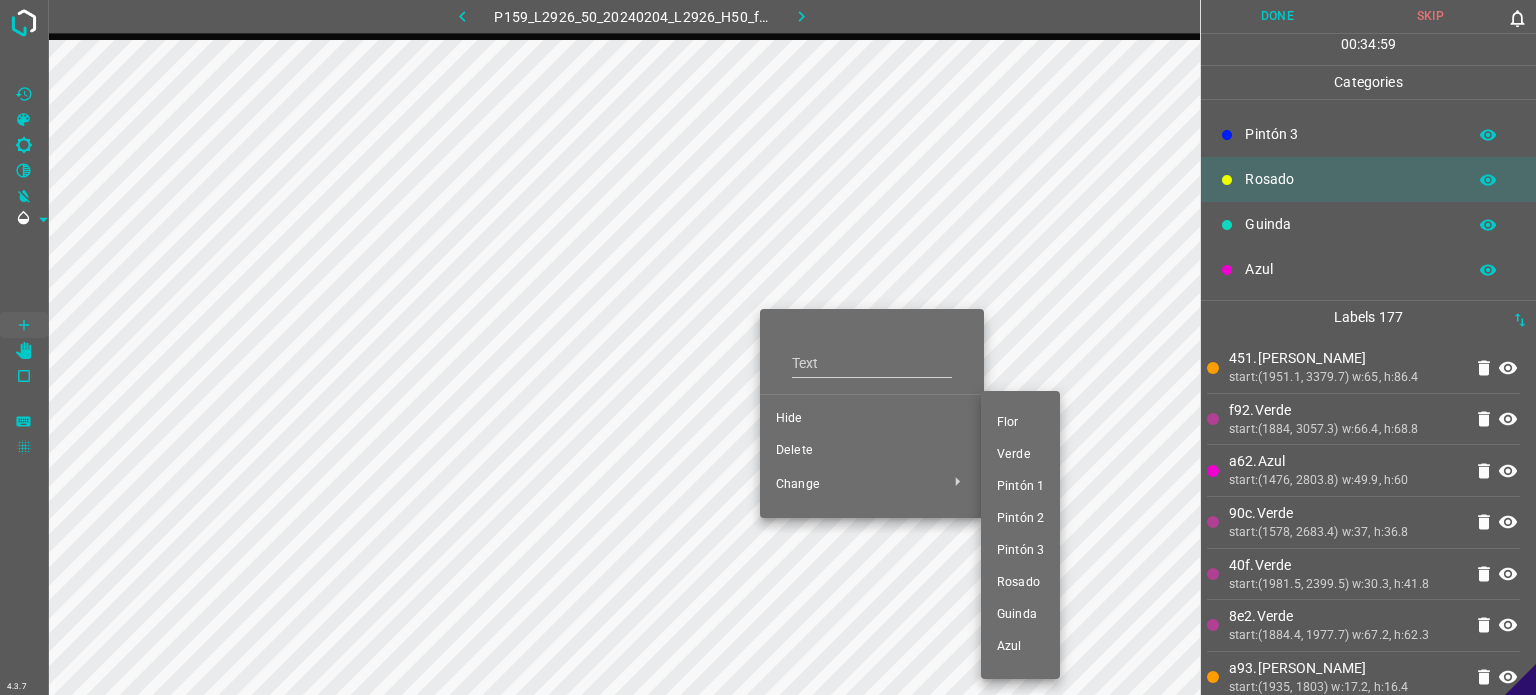 click on "Pintón 1" at bounding box center [1020, 487] 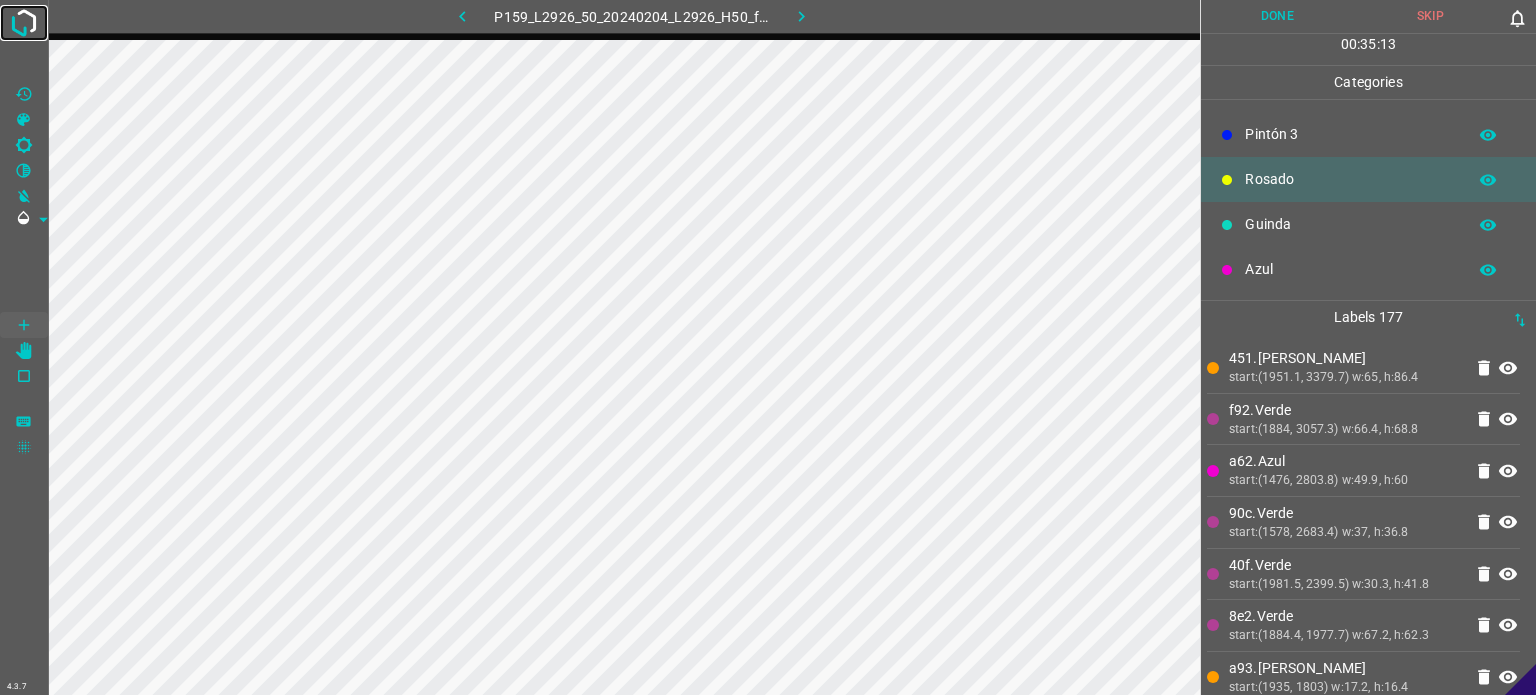 click at bounding box center (24, 23) 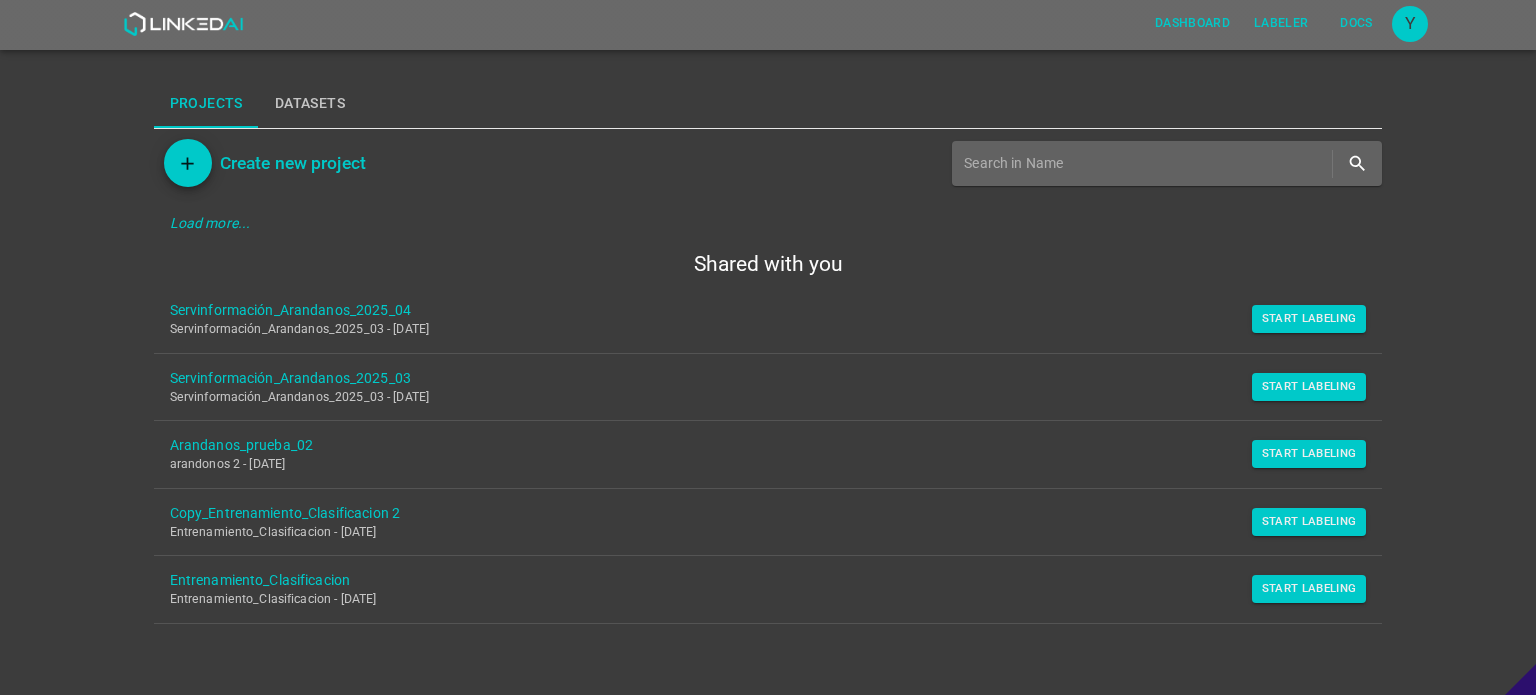 click on "Datasets" at bounding box center [310, 104] 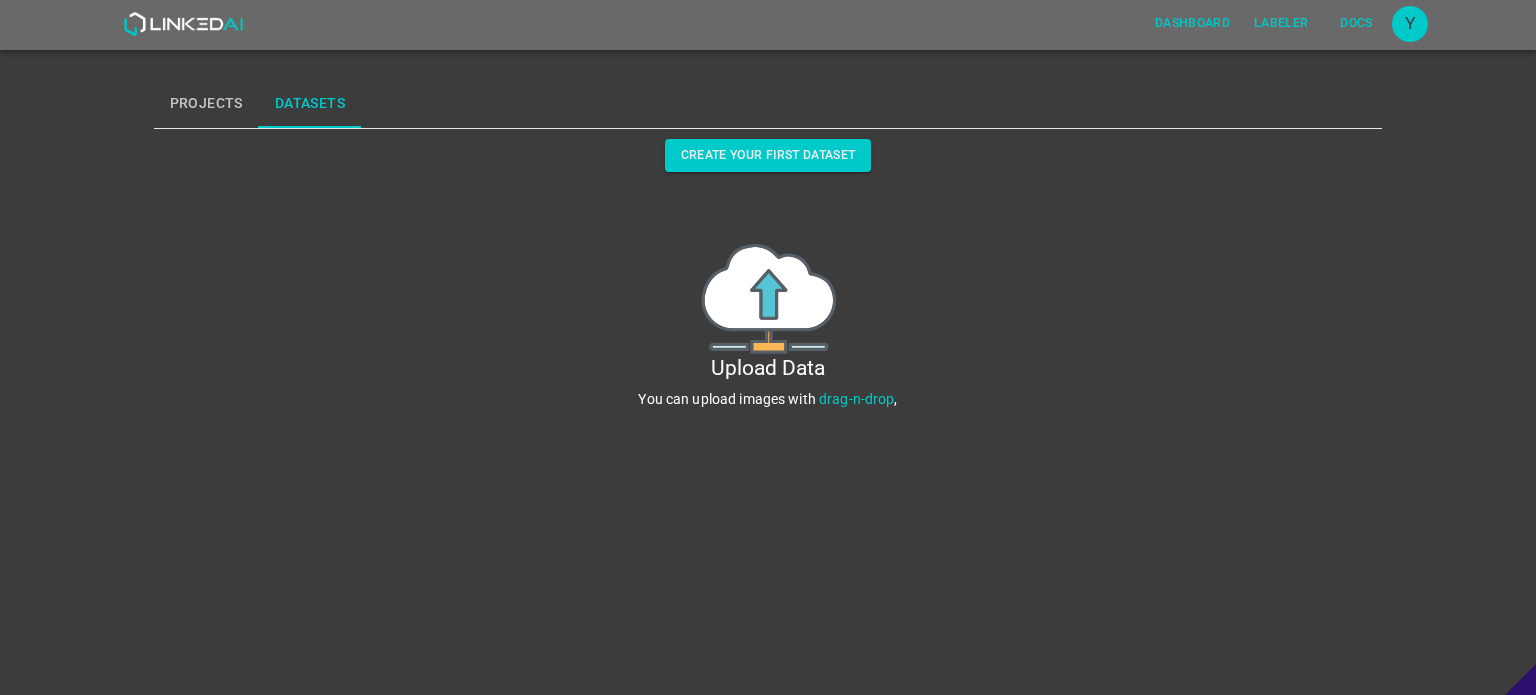 click on "Projects" at bounding box center (206, 104) 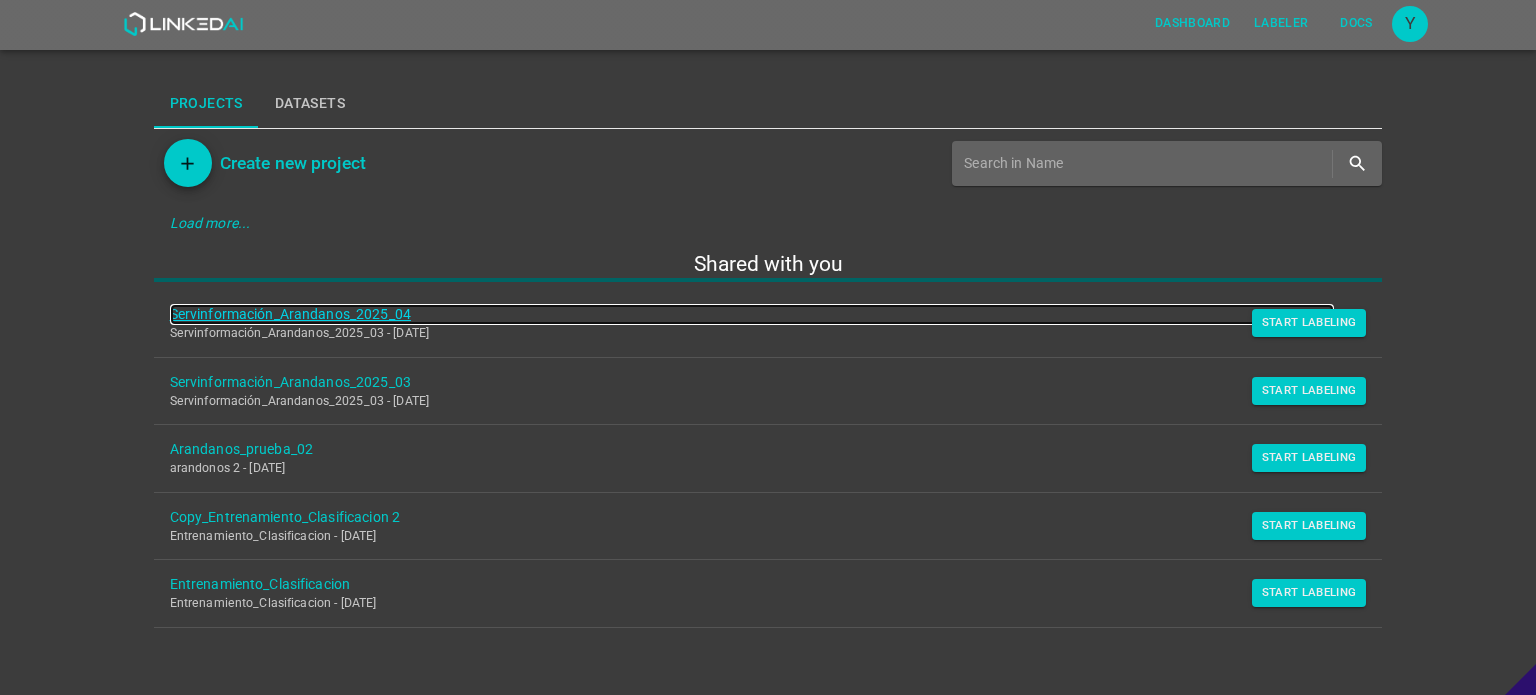 click on "Servinformación_Arandanos_2025_04" at bounding box center (752, 314) 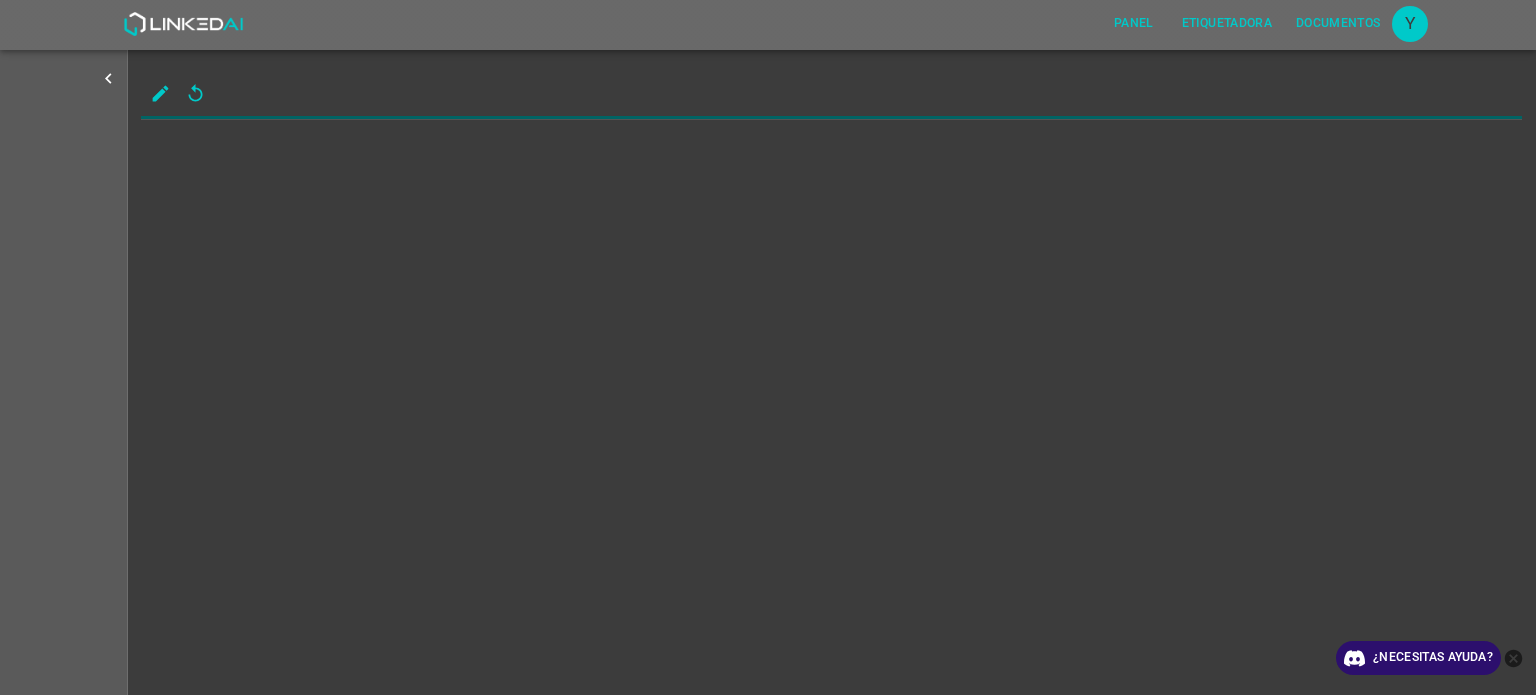scroll, scrollTop: 0, scrollLeft: 0, axis: both 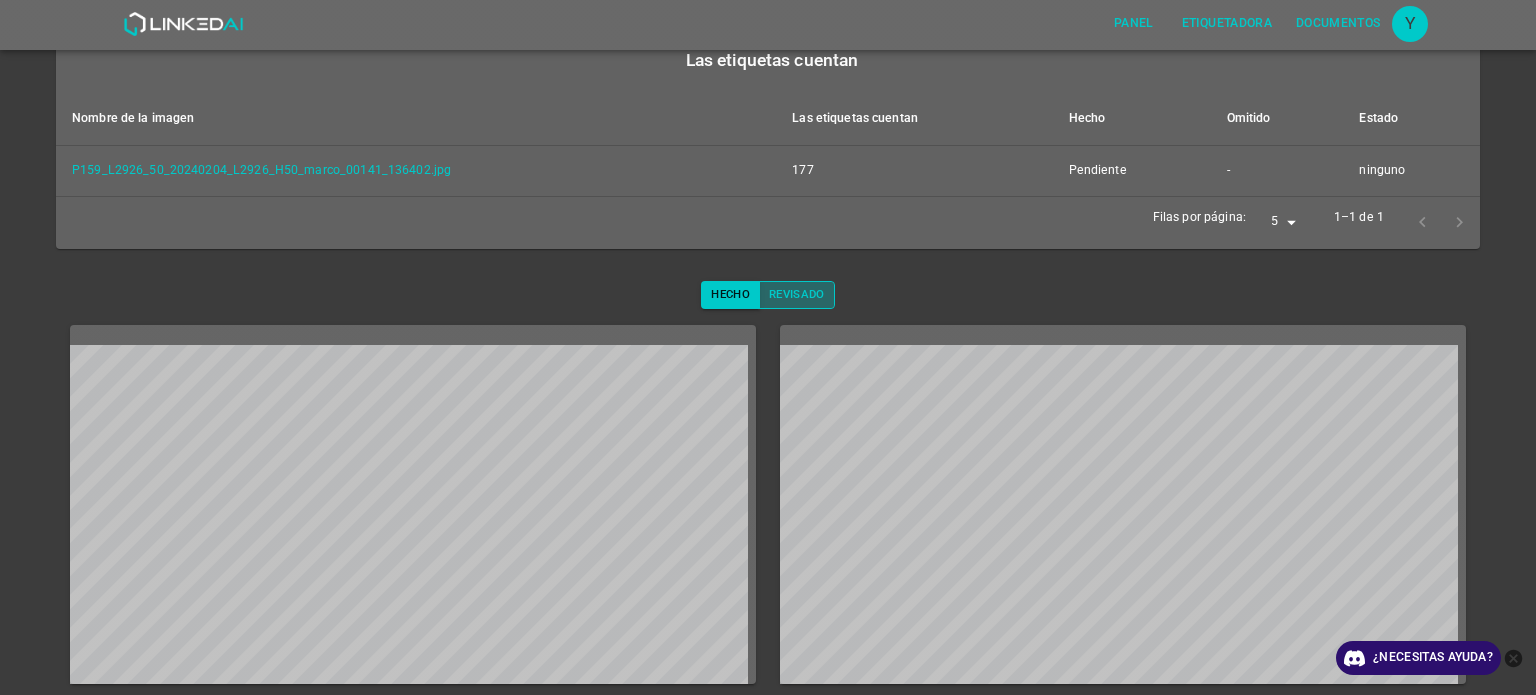 click on "Revisado" at bounding box center (797, 294) 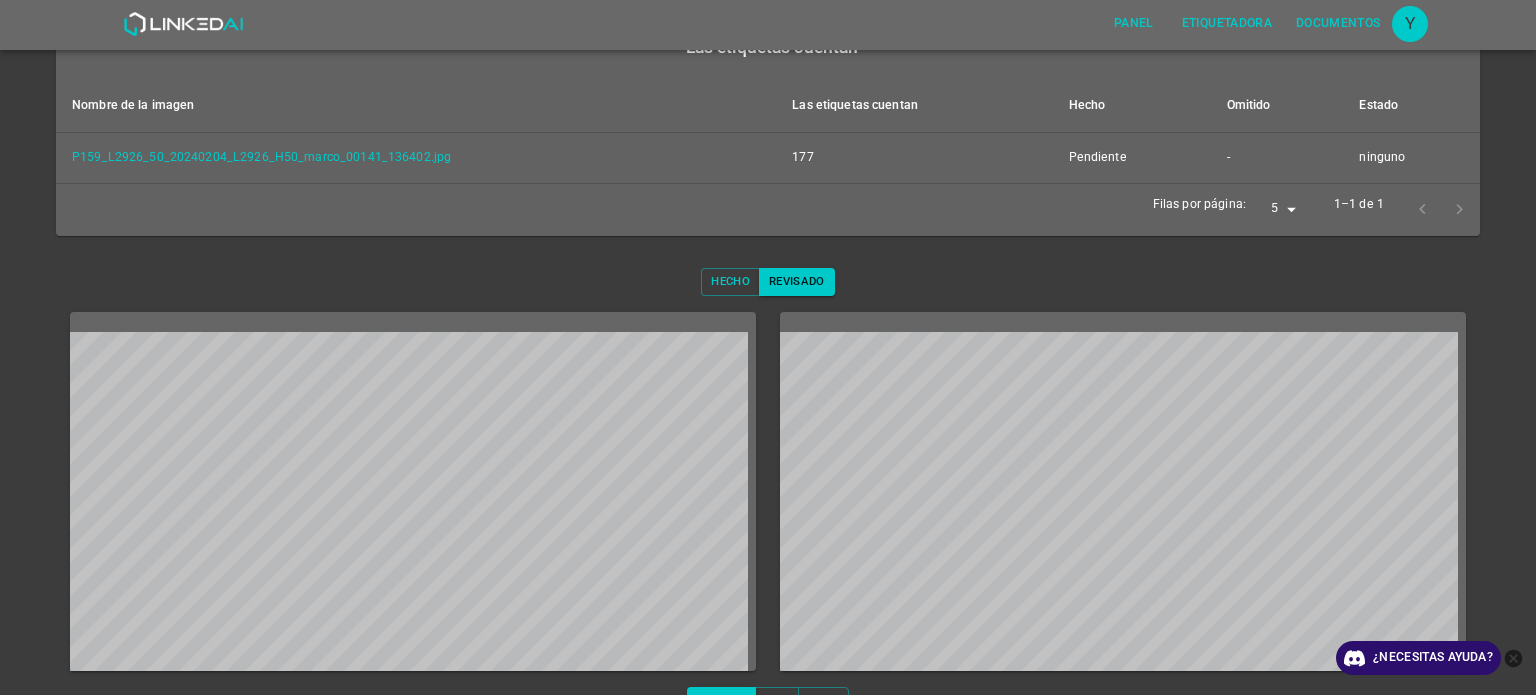 scroll, scrollTop: 338, scrollLeft: 0, axis: vertical 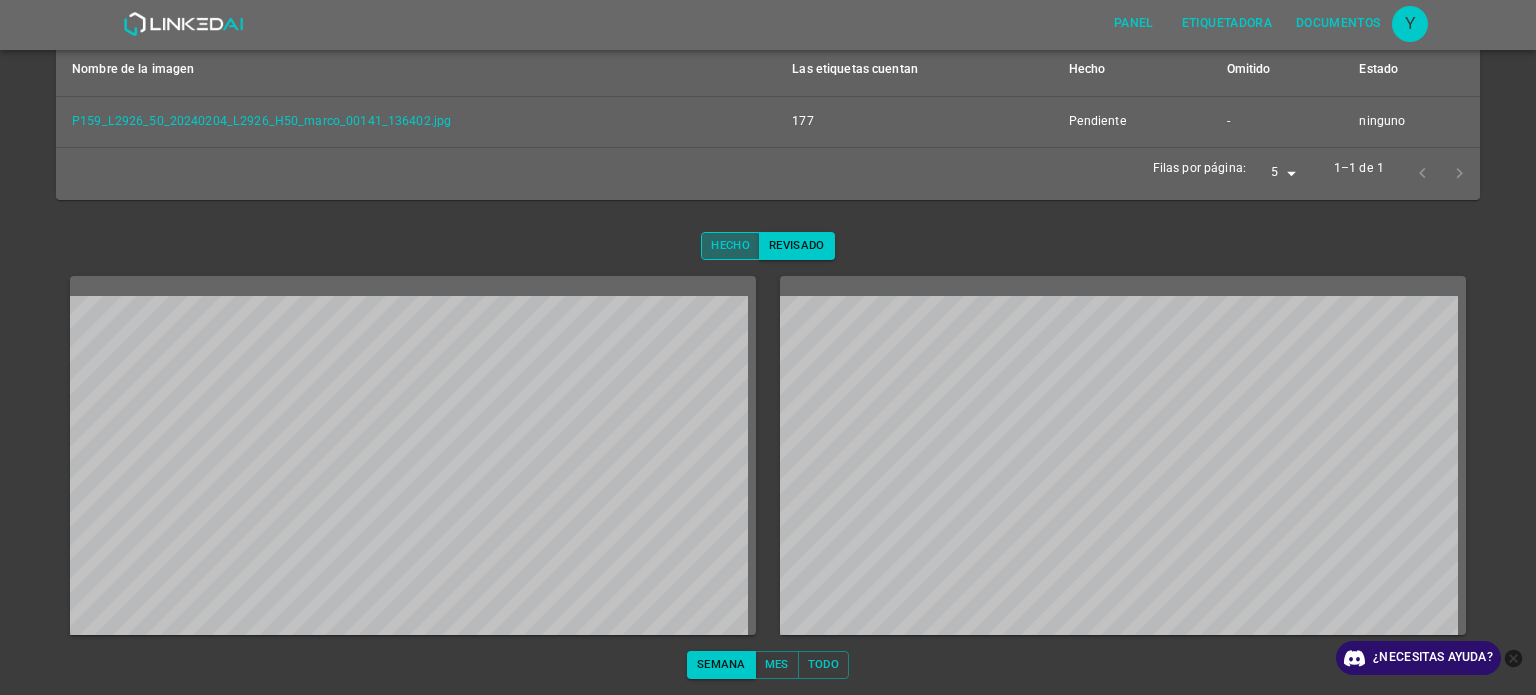 click on "Hecho" at bounding box center (730, 245) 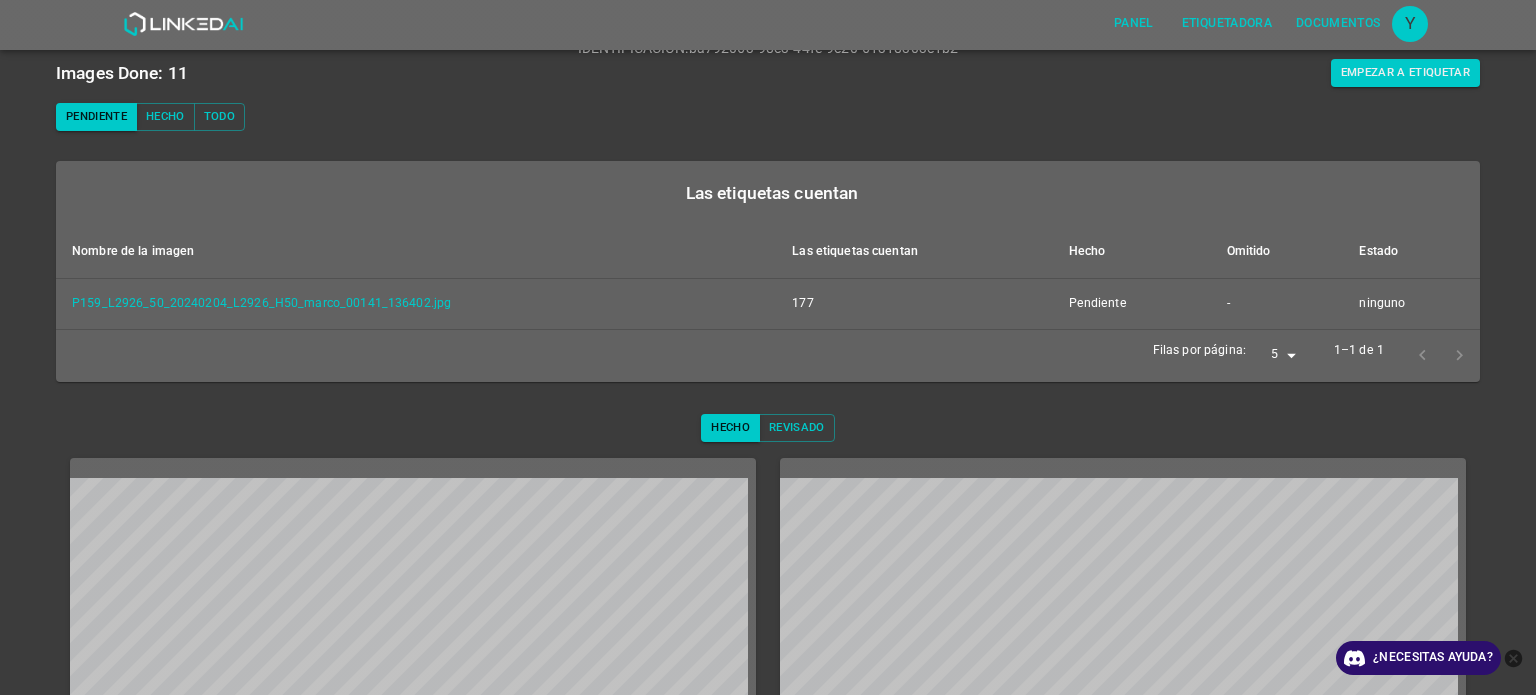 scroll, scrollTop: 38, scrollLeft: 0, axis: vertical 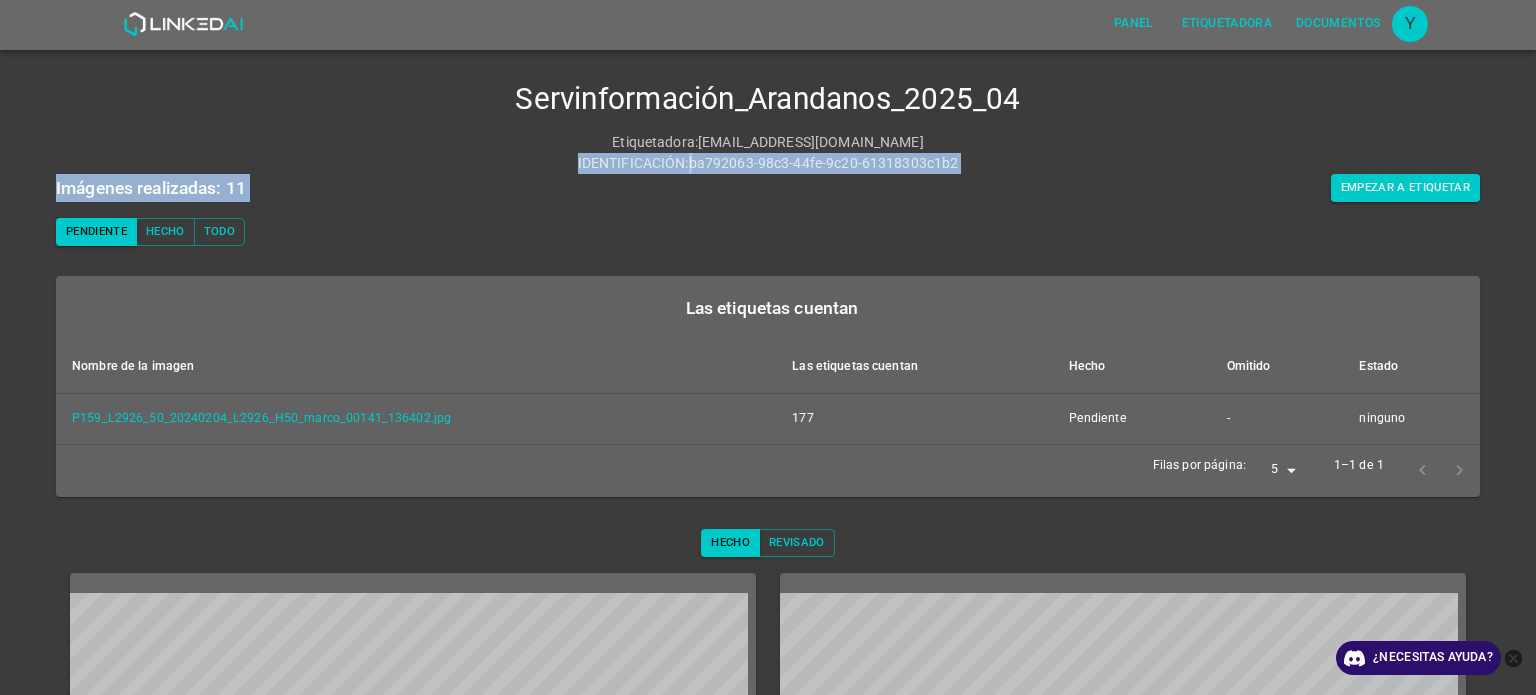 drag, startPoint x: 568, startPoint y: 158, endPoint x: 1060, endPoint y: 178, distance: 492.40634 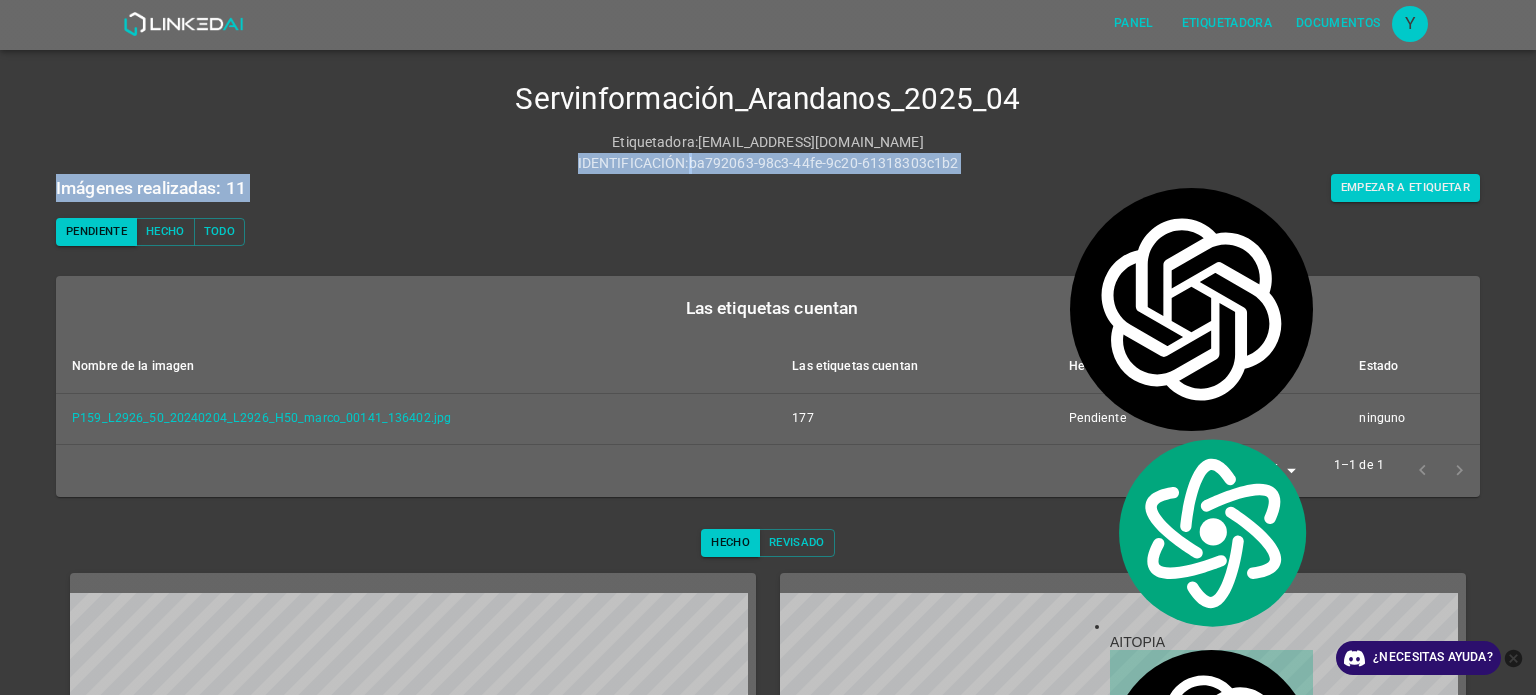 click on "Empezar a etiquetar" at bounding box center [1124, 188] 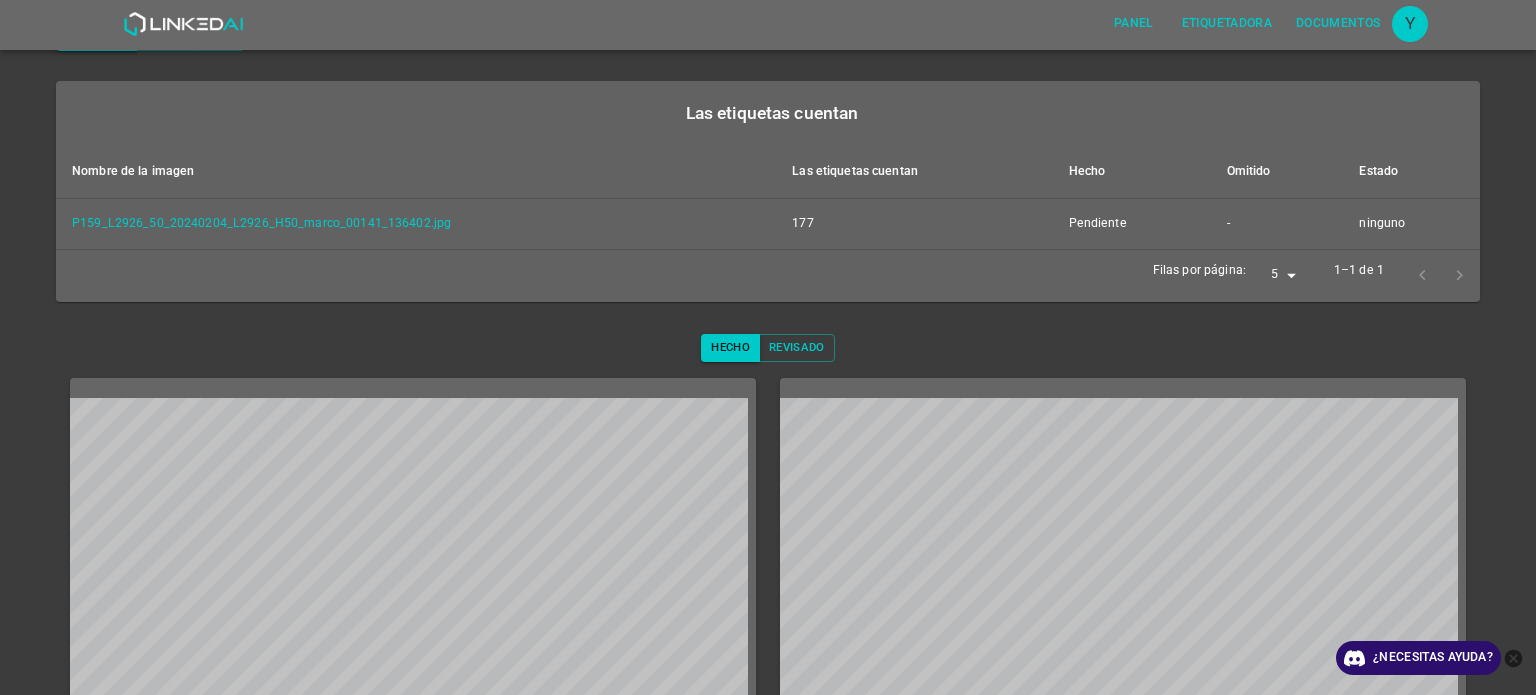 scroll, scrollTop: 338, scrollLeft: 0, axis: vertical 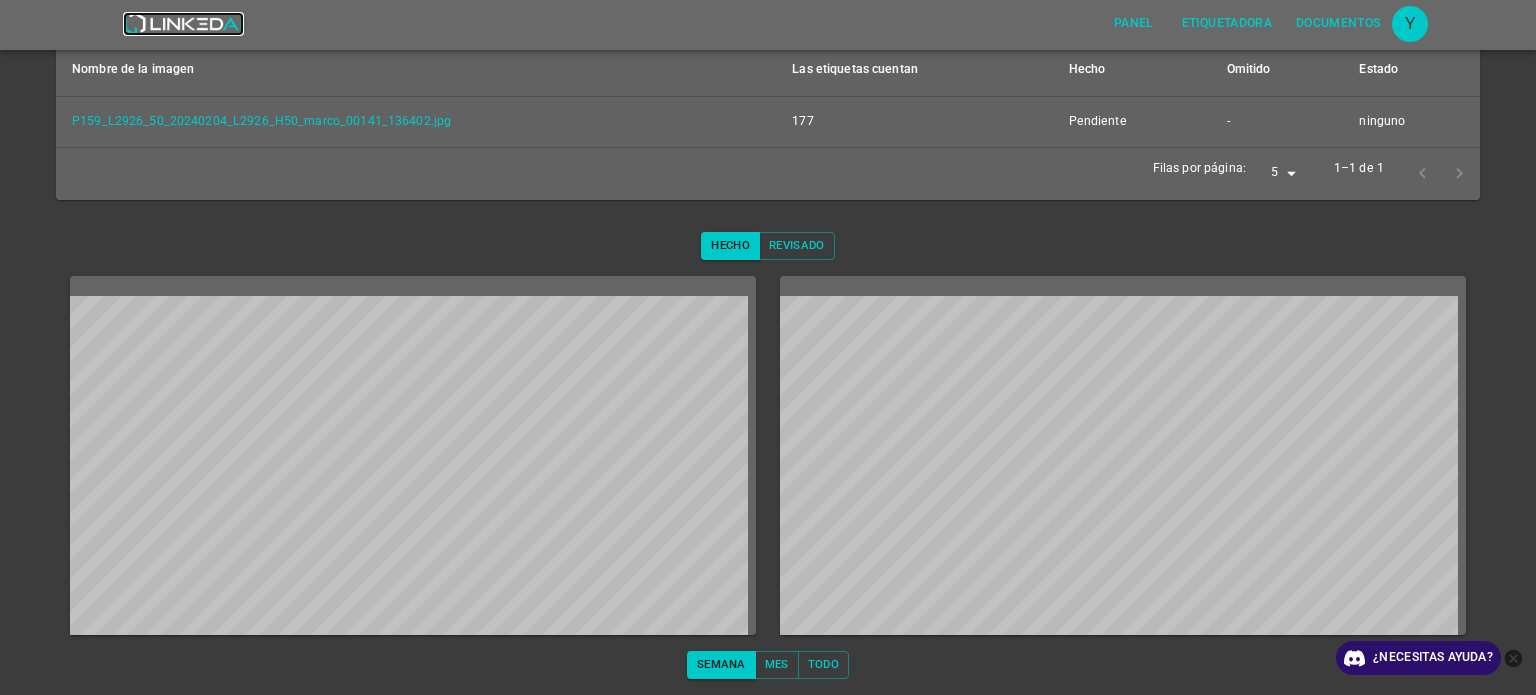 click at bounding box center [183, 24] 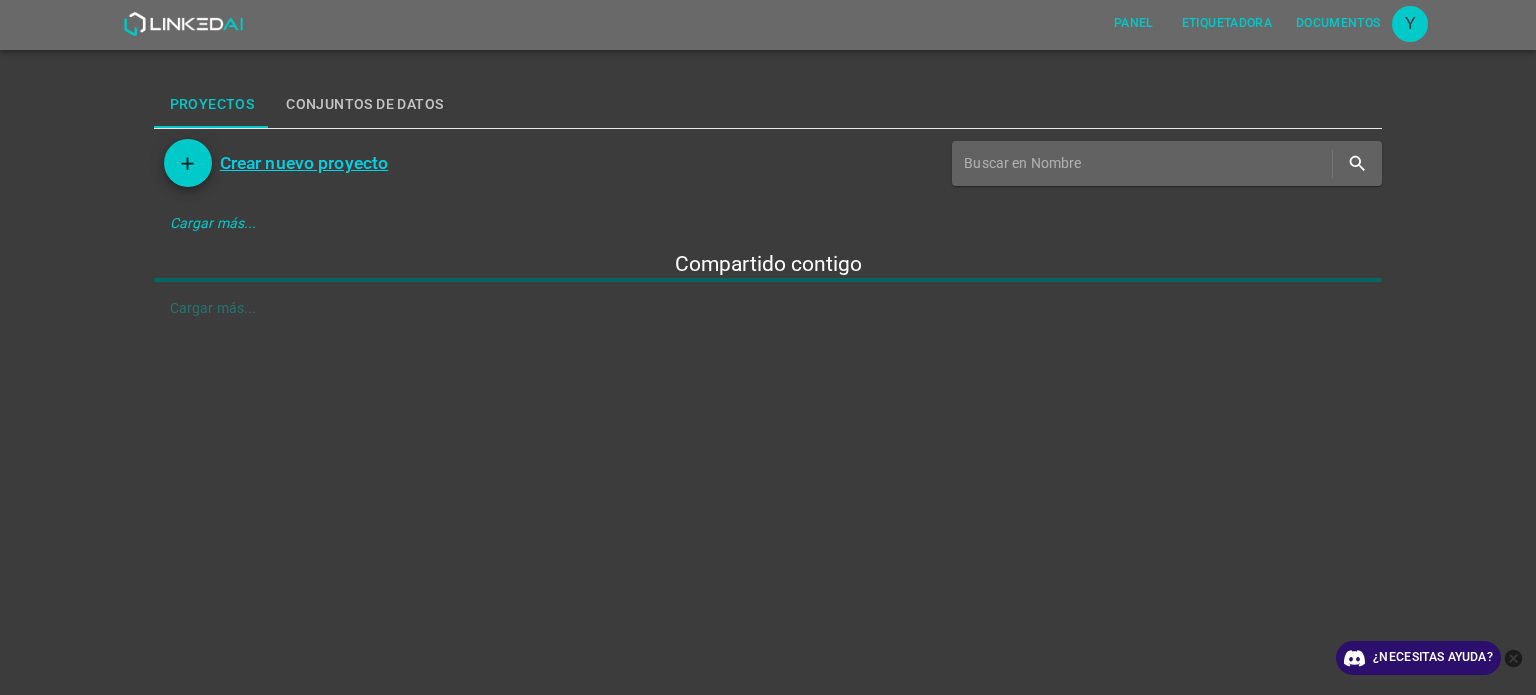 scroll, scrollTop: 0, scrollLeft: 0, axis: both 